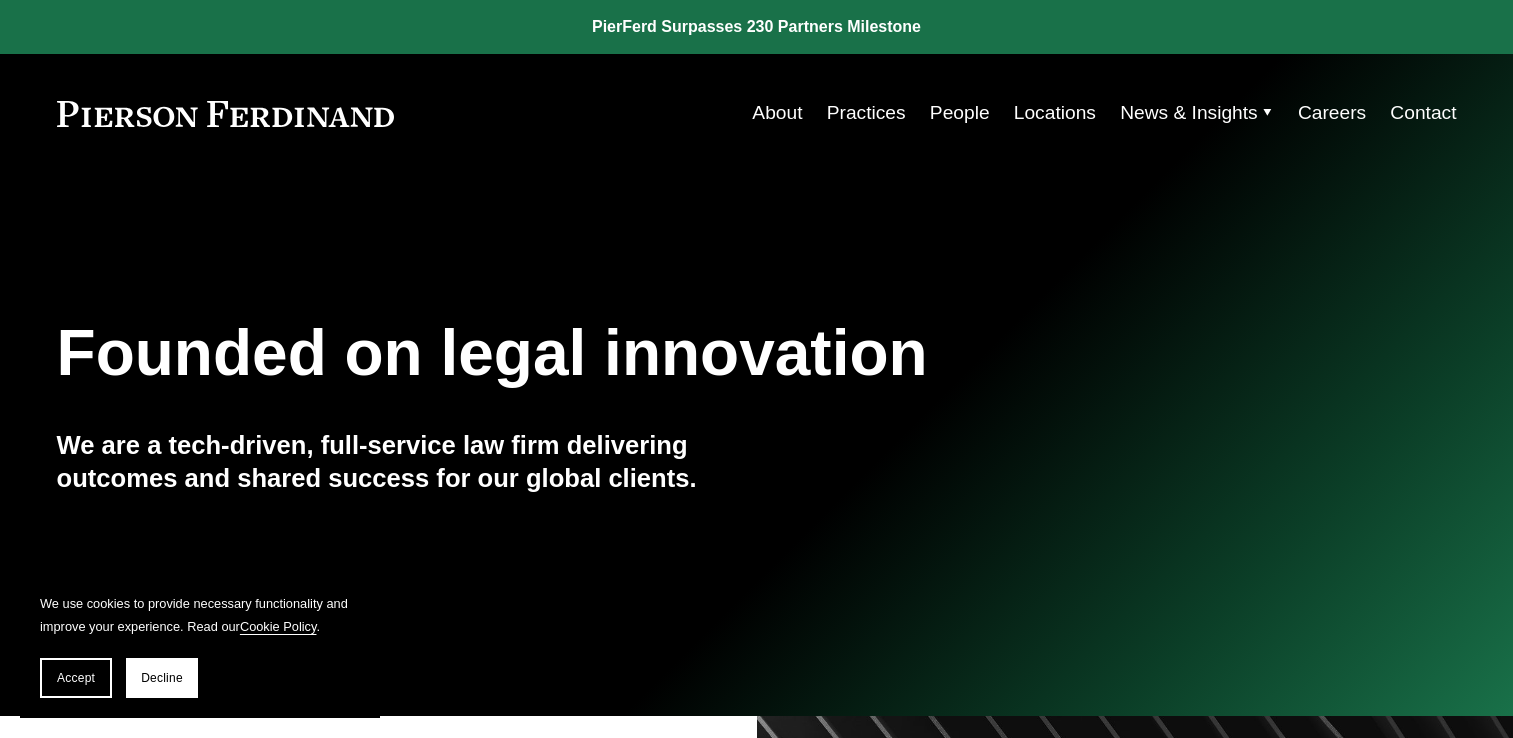 scroll, scrollTop: 0, scrollLeft: 0, axis: both 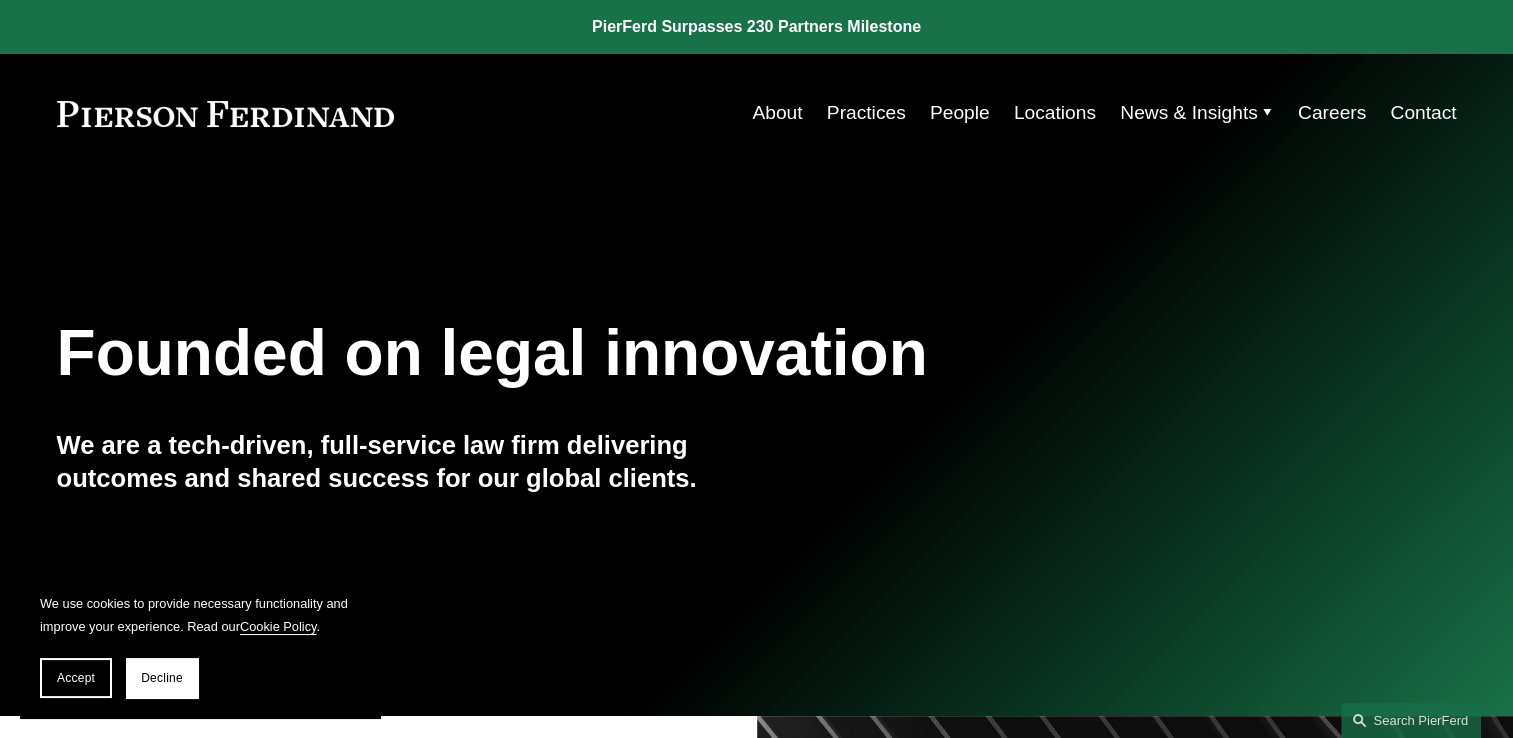 click on "People" at bounding box center (960, 113) 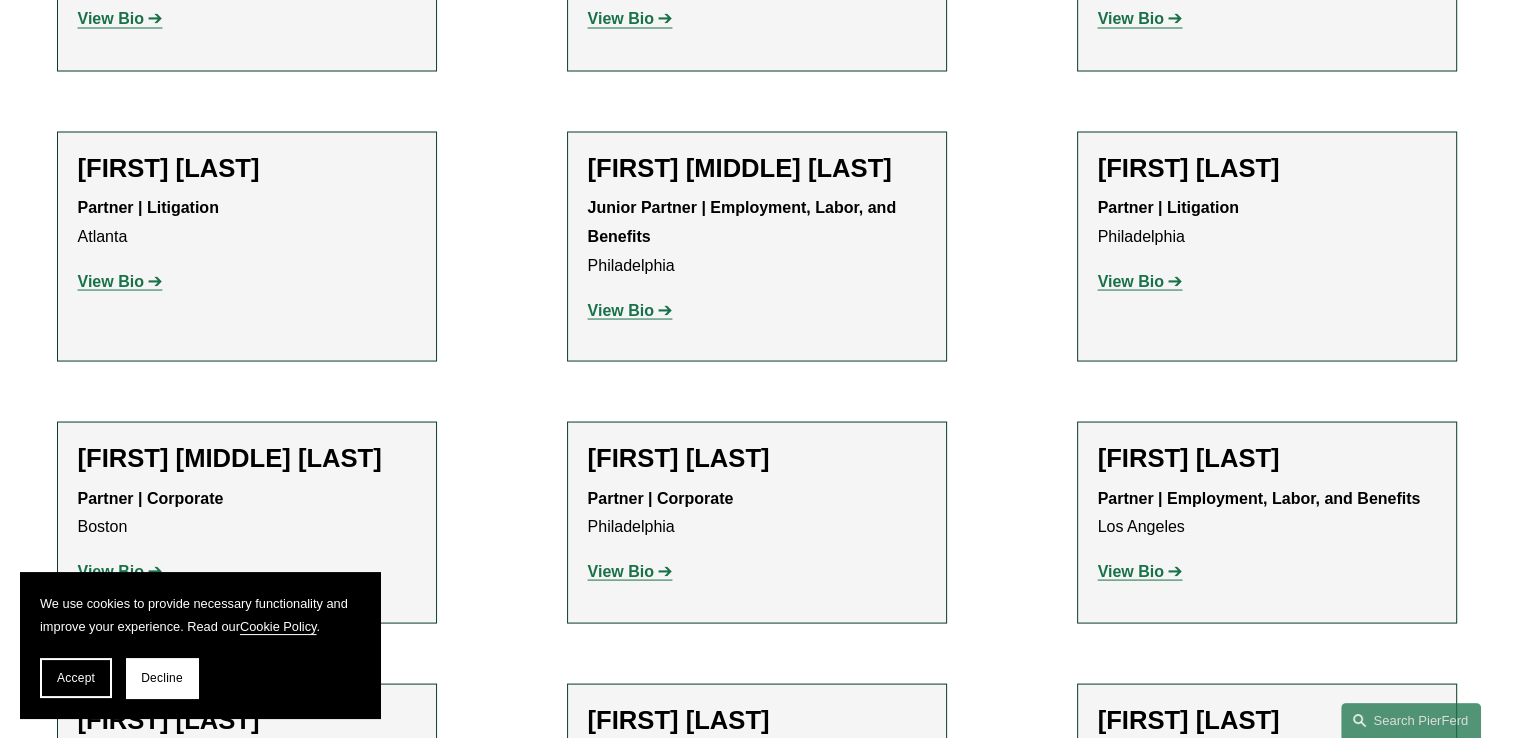 scroll, scrollTop: 3900, scrollLeft: 0, axis: vertical 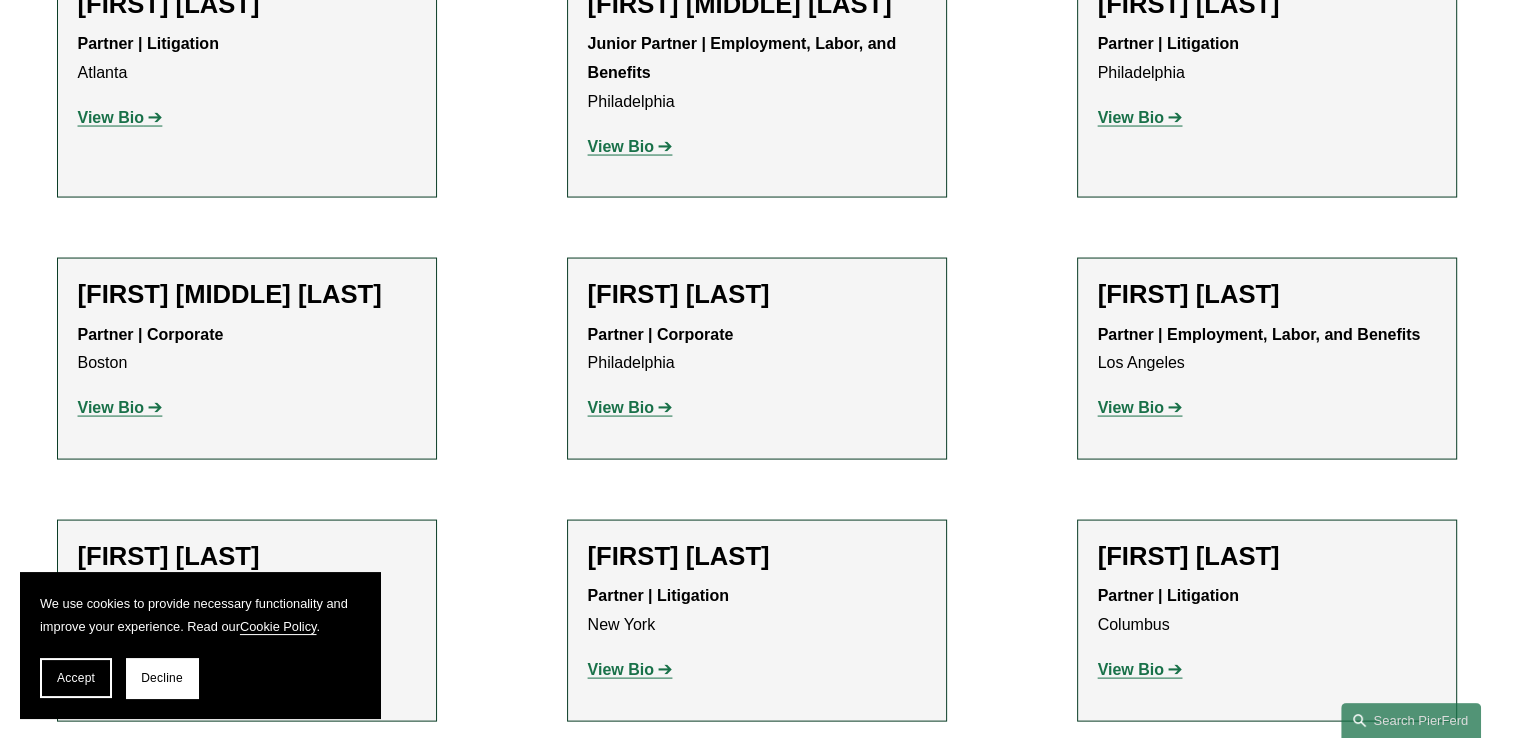 click on "Partner | Employment, Labor, and Benefits" 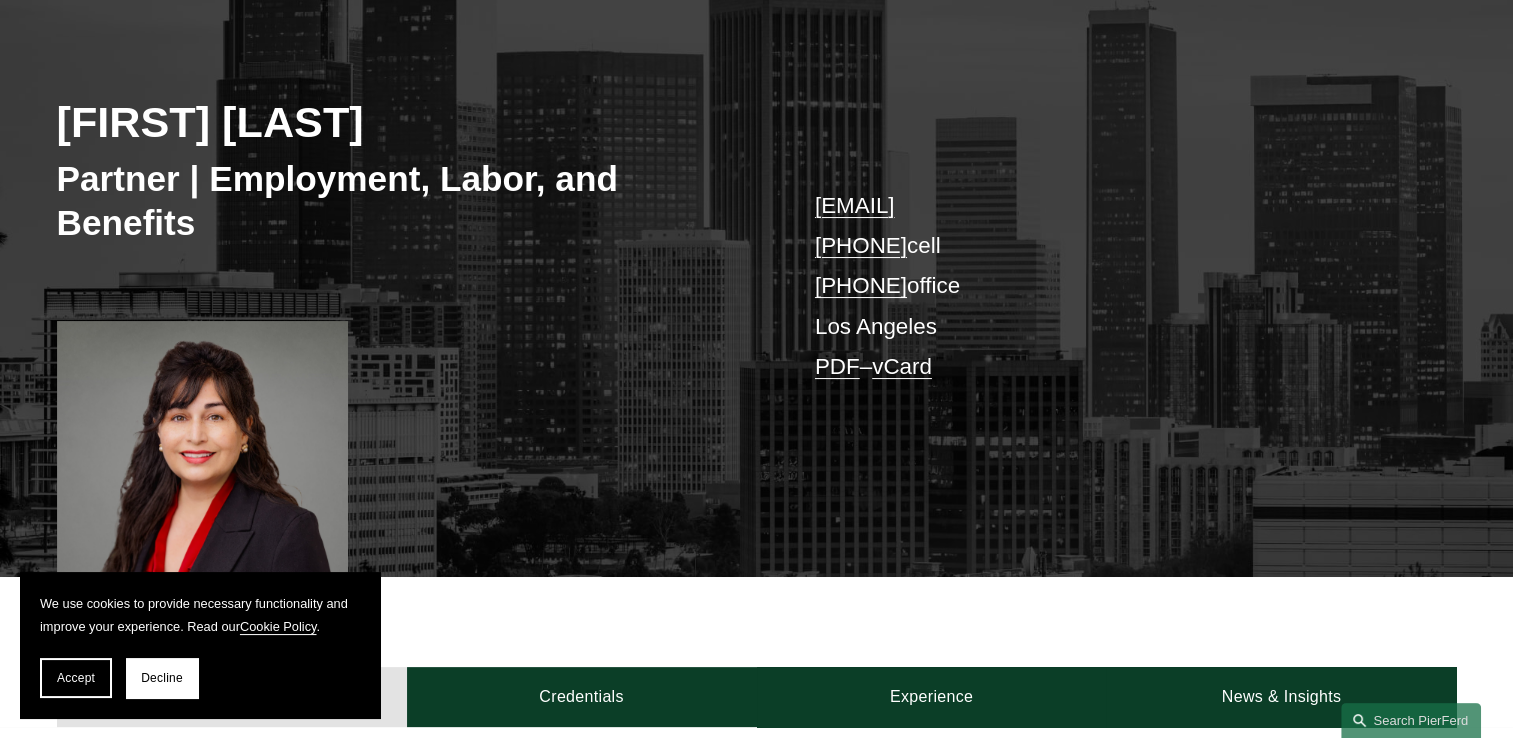 scroll, scrollTop: 300, scrollLeft: 0, axis: vertical 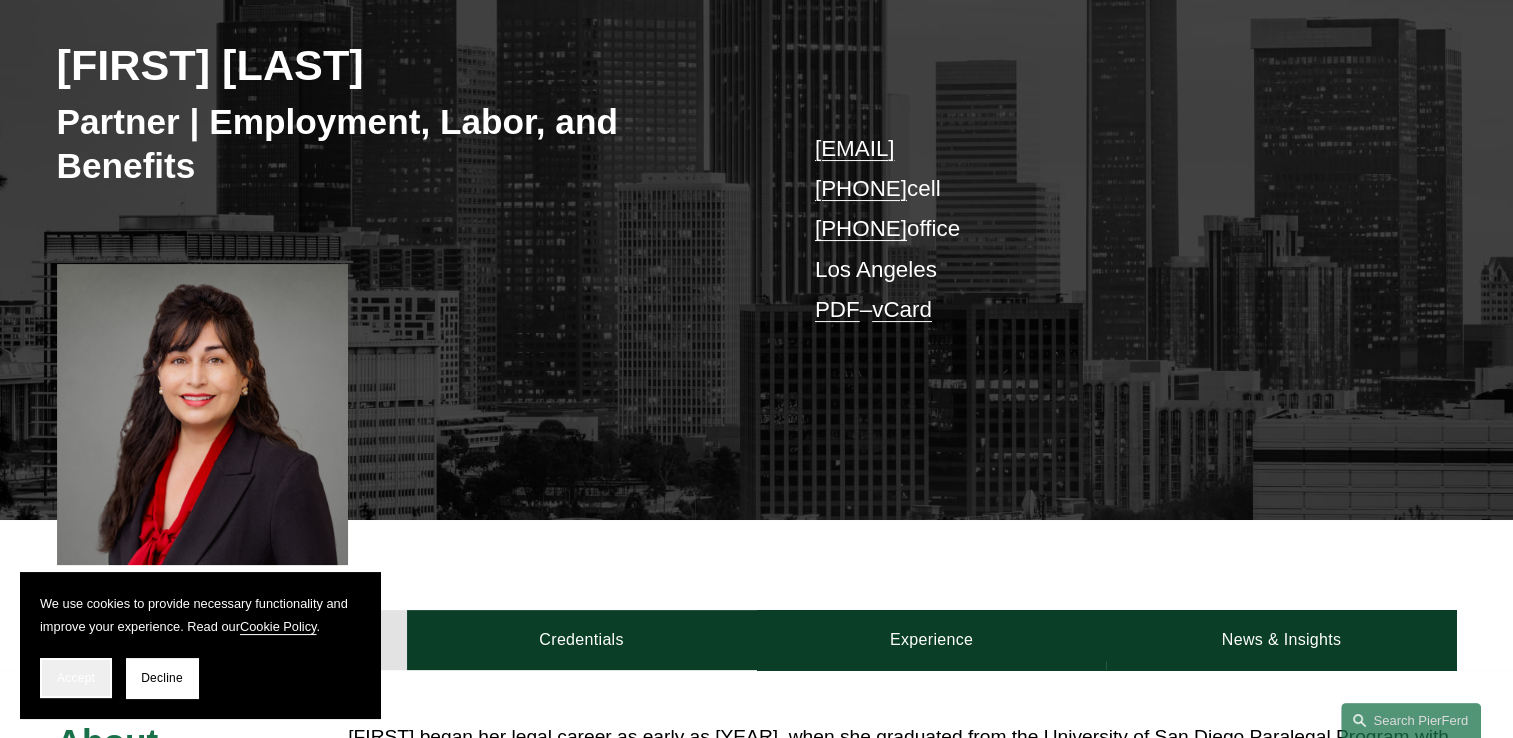 click on "Accept" at bounding box center [76, 678] 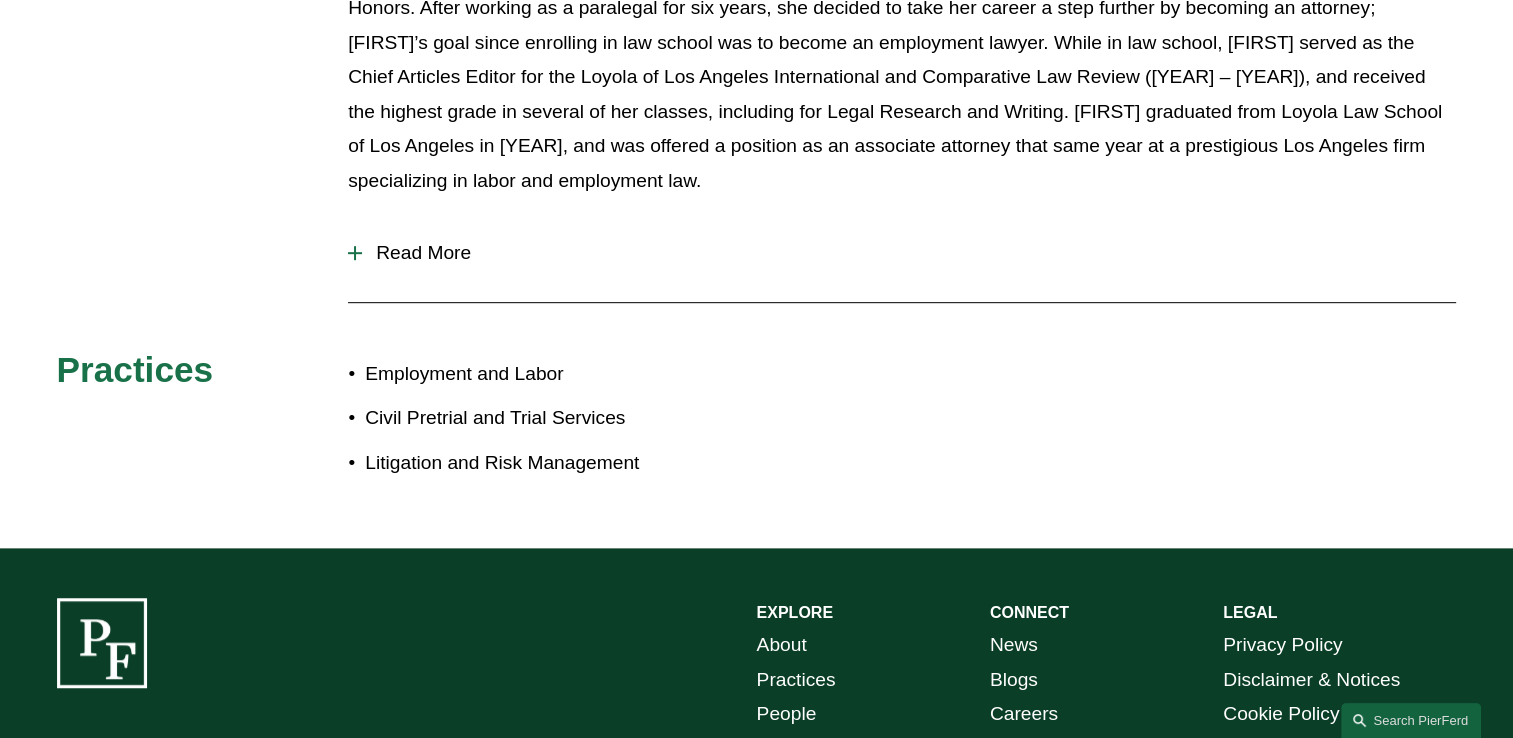 scroll, scrollTop: 1000, scrollLeft: 0, axis: vertical 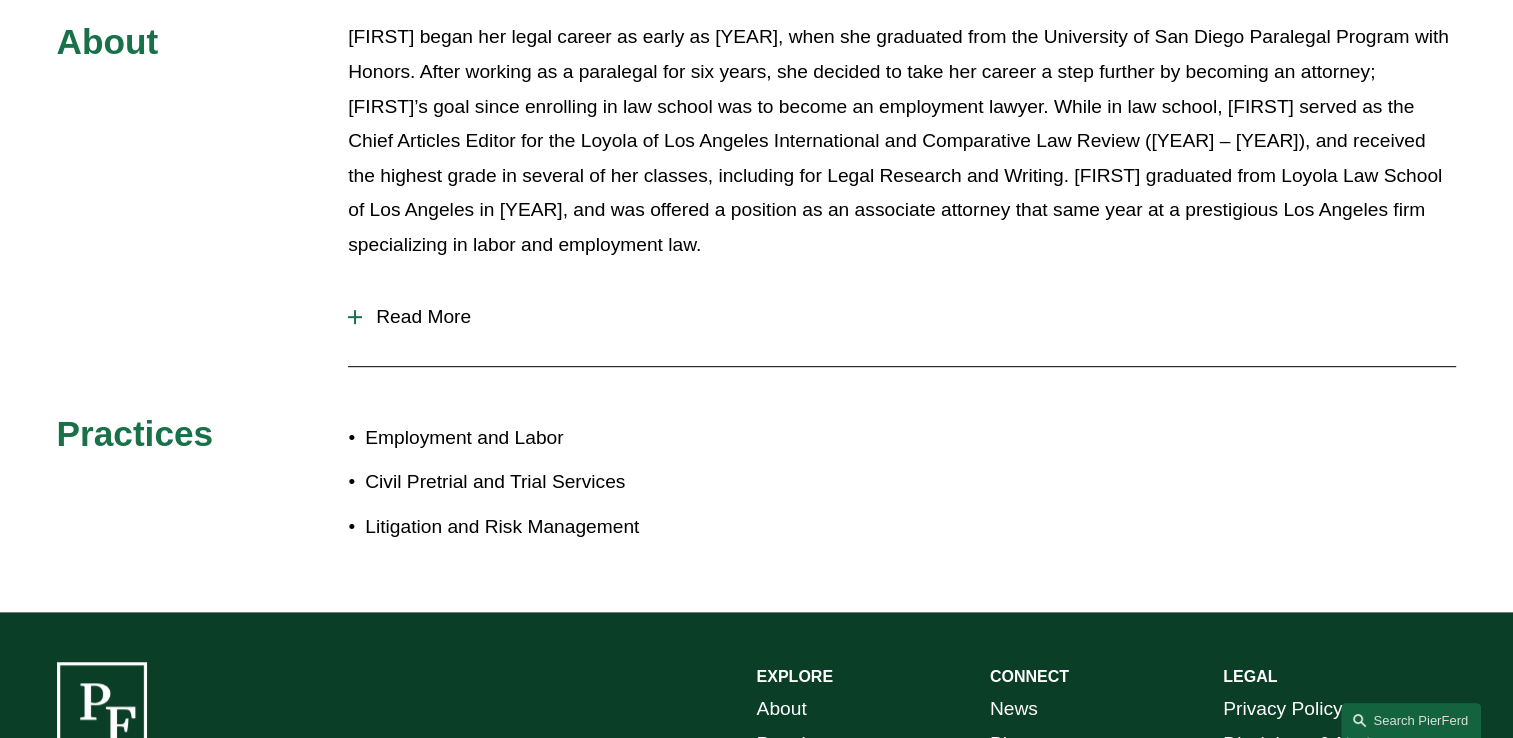 click at bounding box center (355, 317) 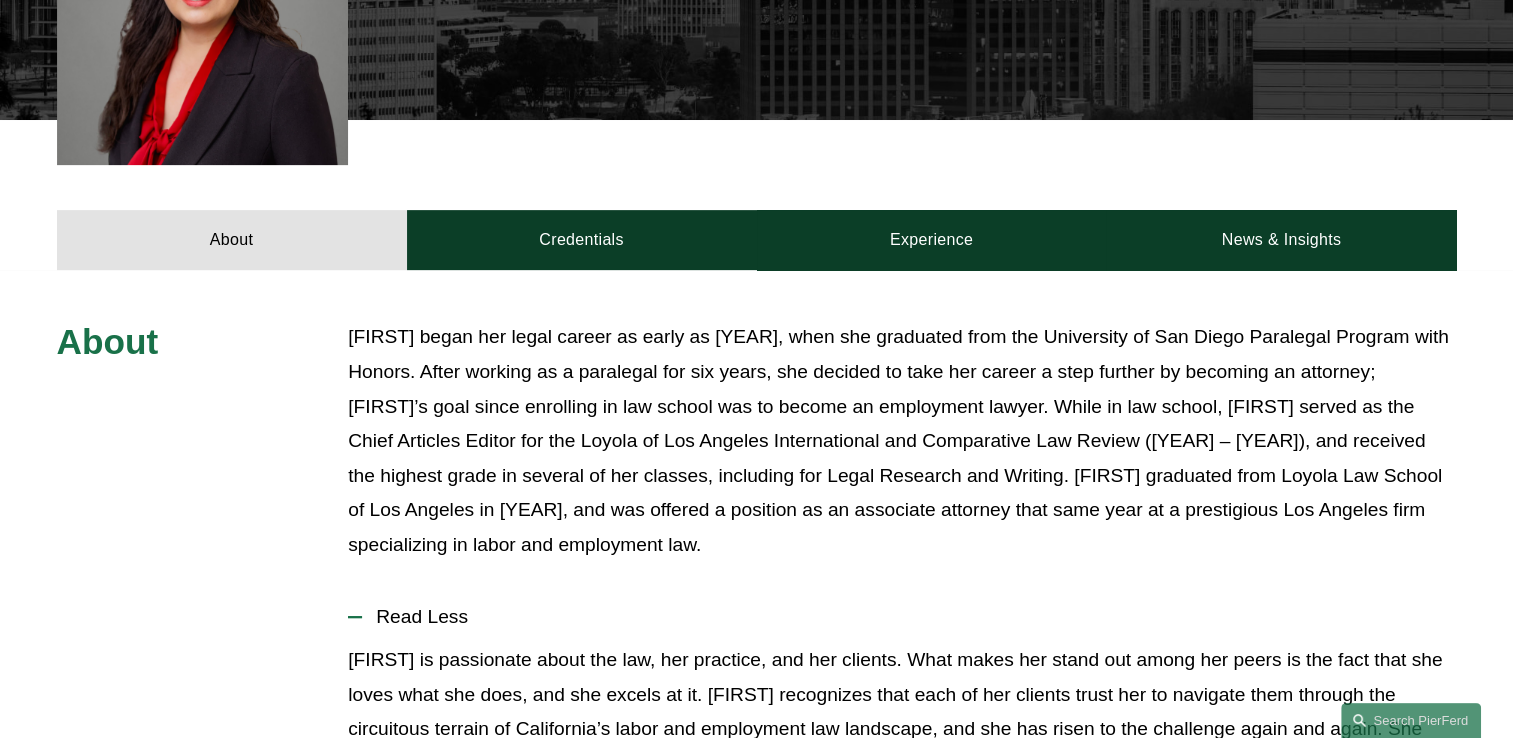 scroll, scrollTop: 400, scrollLeft: 0, axis: vertical 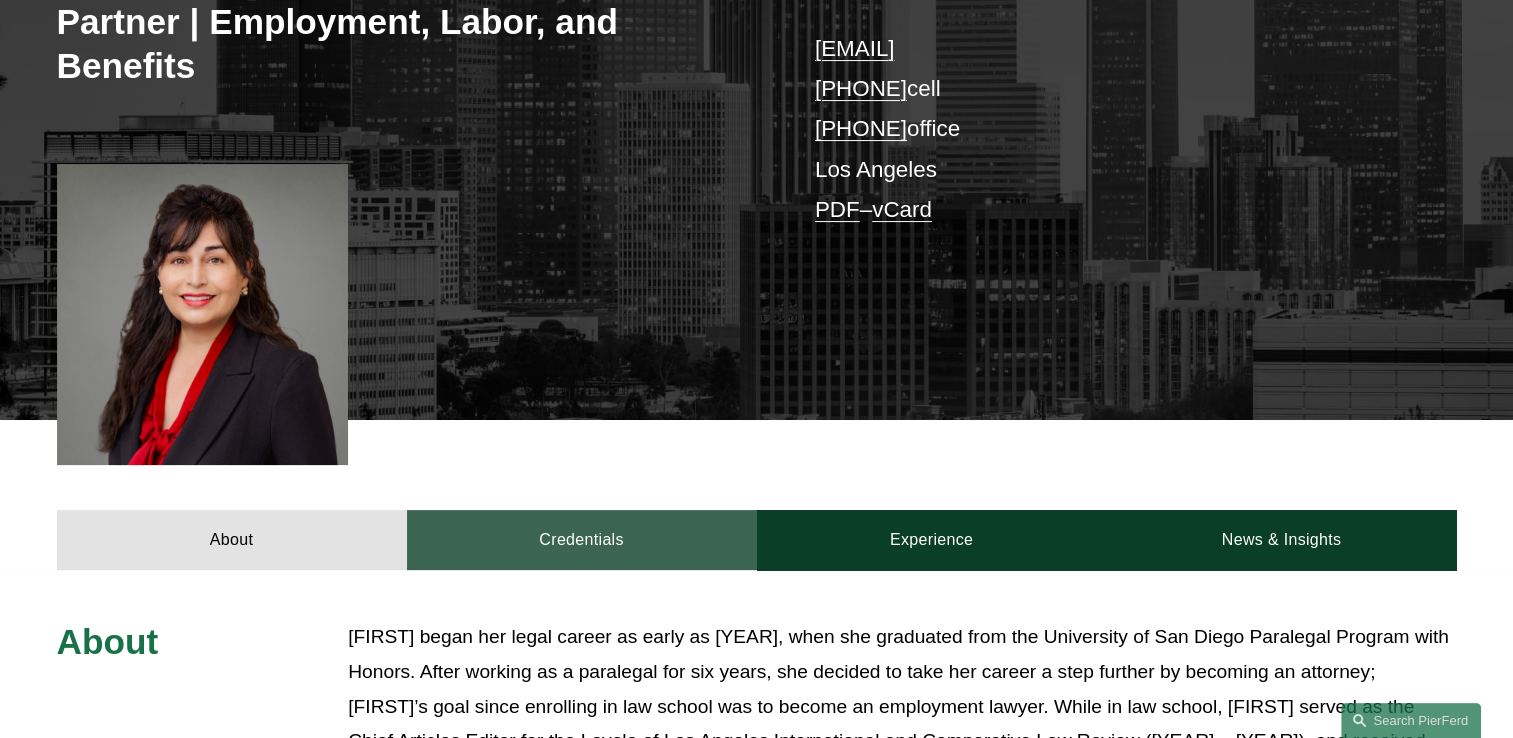 click on "Credentials" at bounding box center (582, 540) 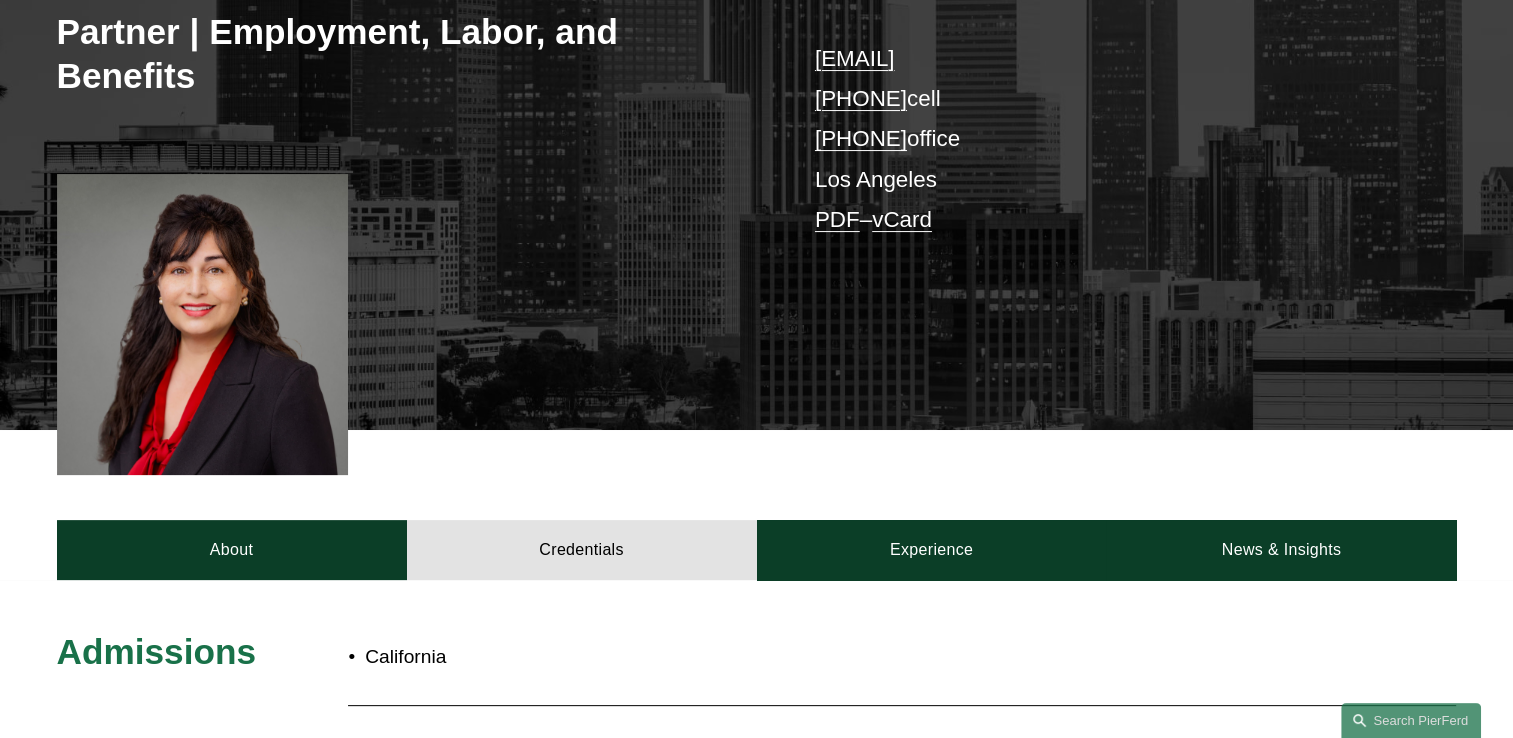scroll, scrollTop: 500, scrollLeft: 0, axis: vertical 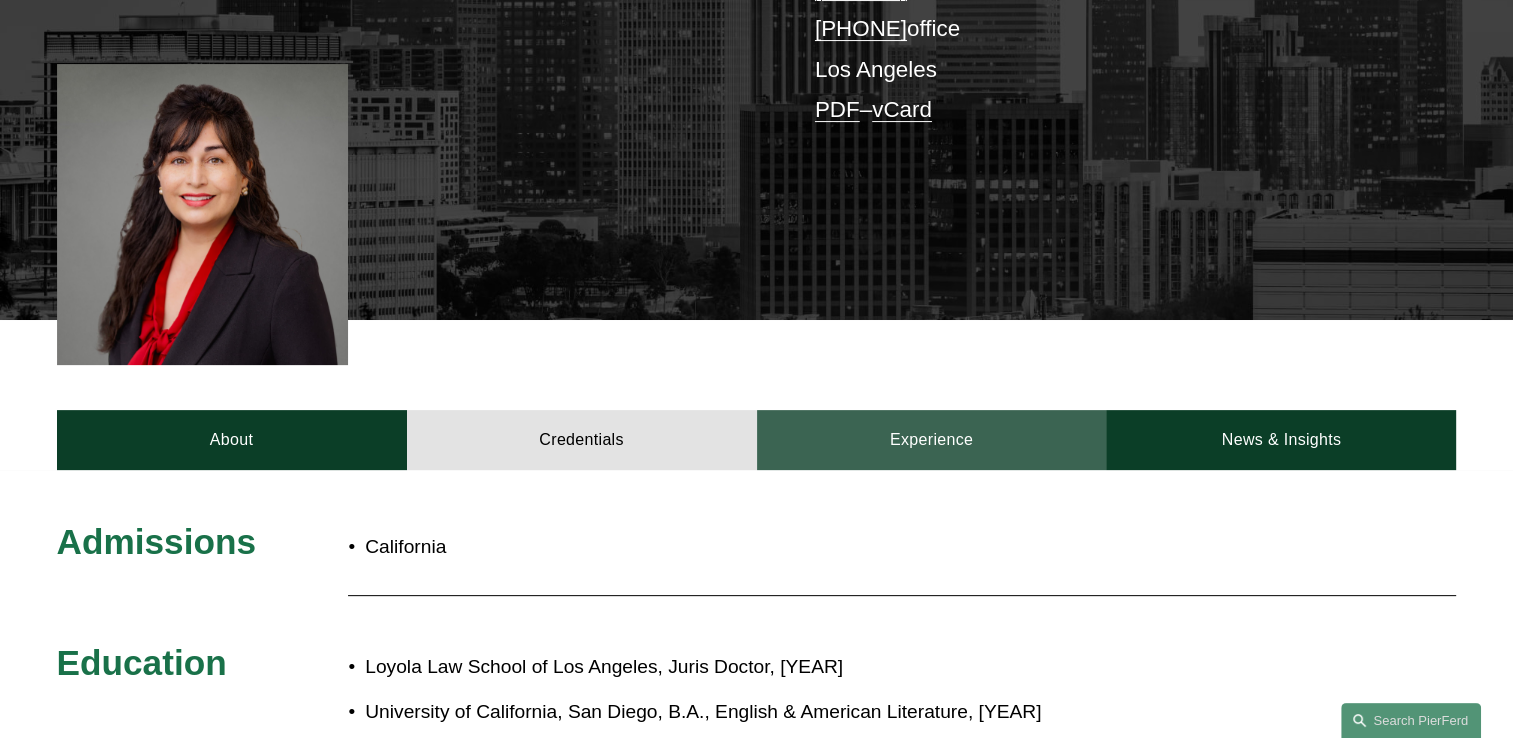click on "Experience" at bounding box center (932, 440) 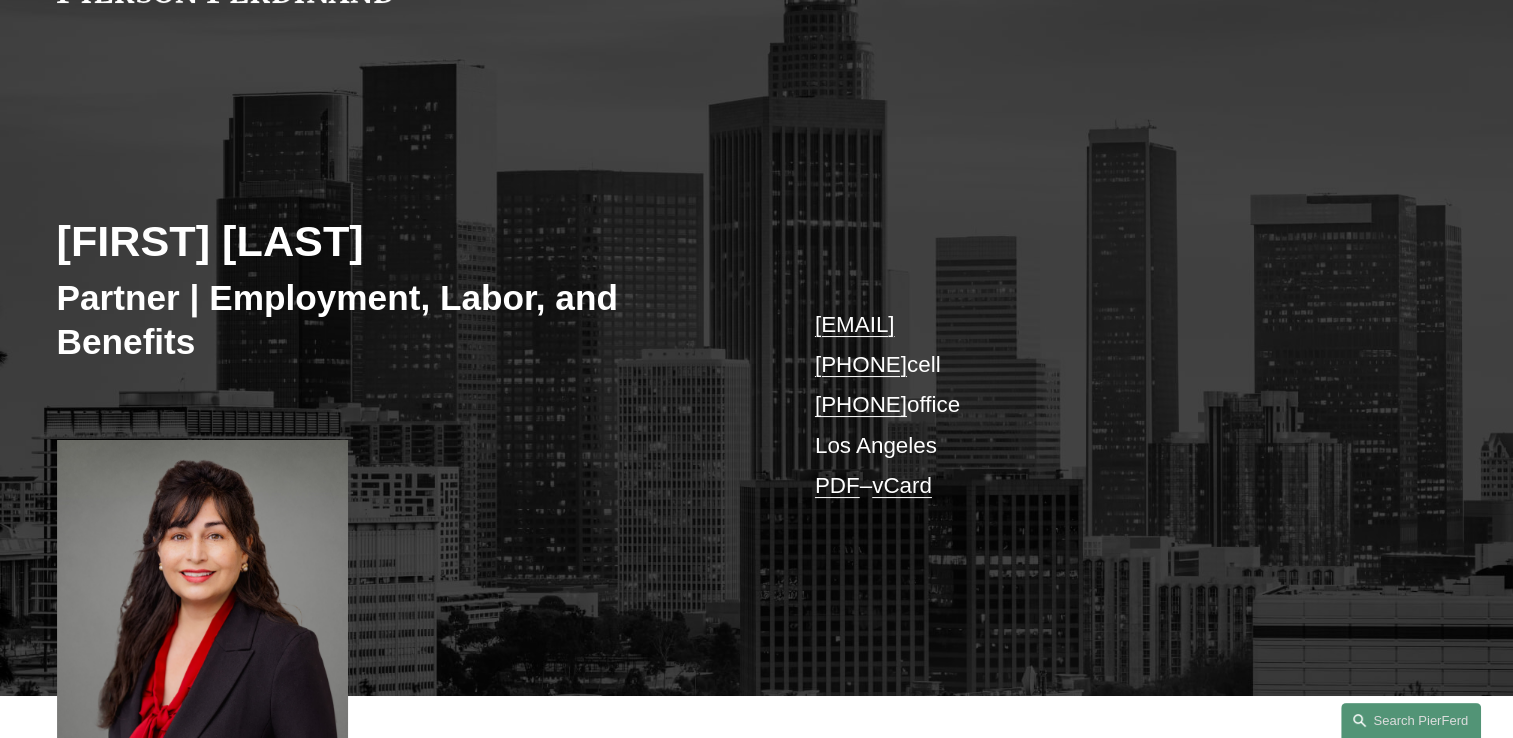 scroll, scrollTop: 0, scrollLeft: 0, axis: both 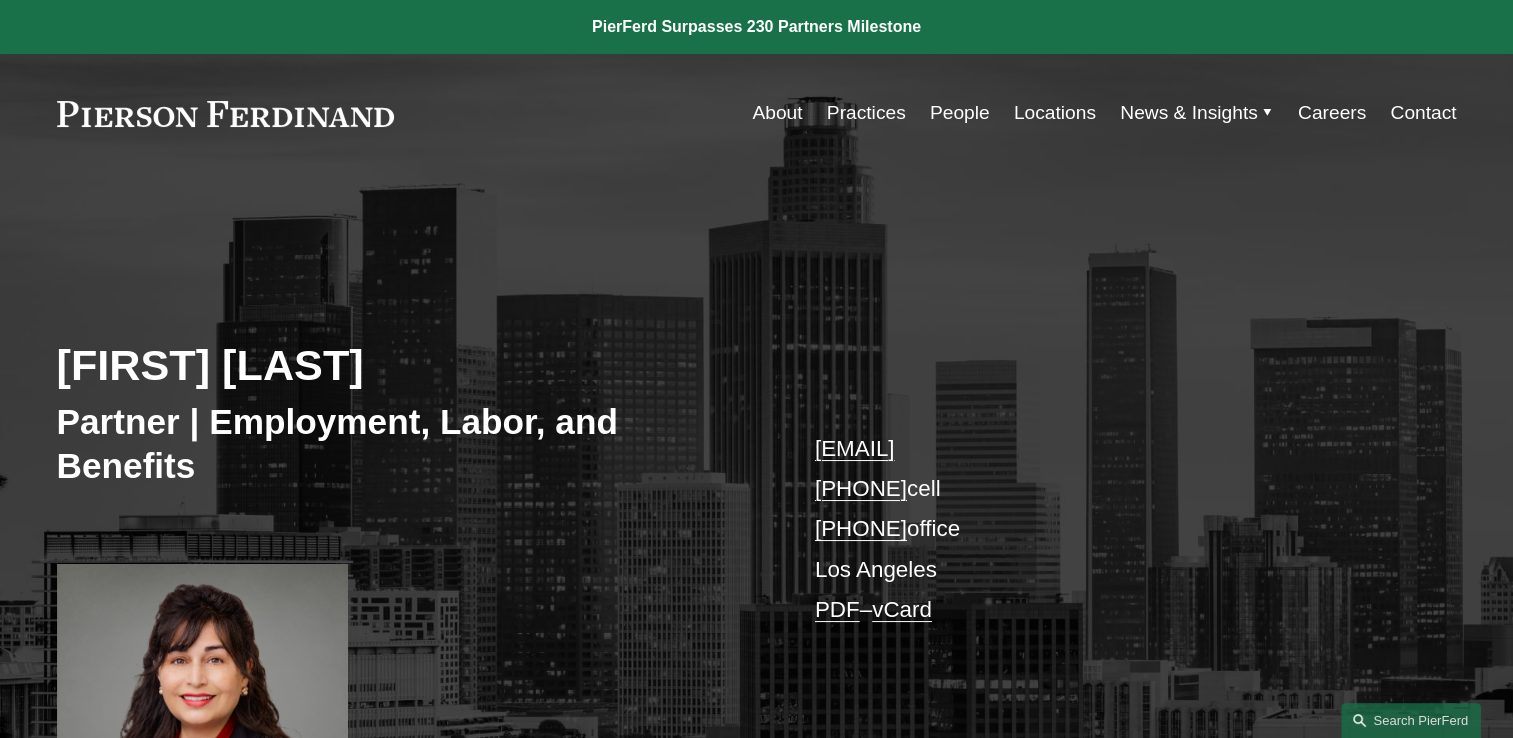 click on "People" at bounding box center [960, 113] 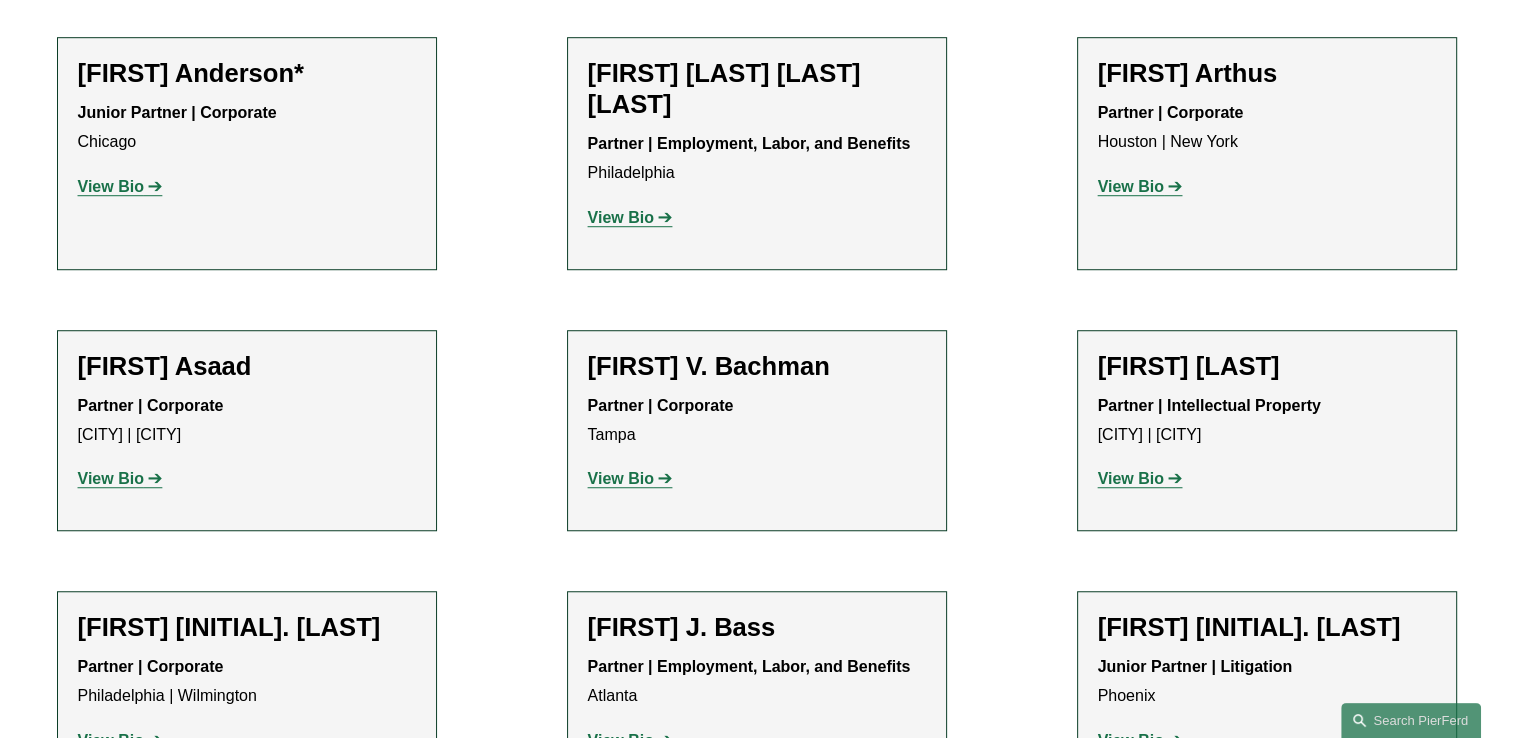 scroll, scrollTop: 1500, scrollLeft: 0, axis: vertical 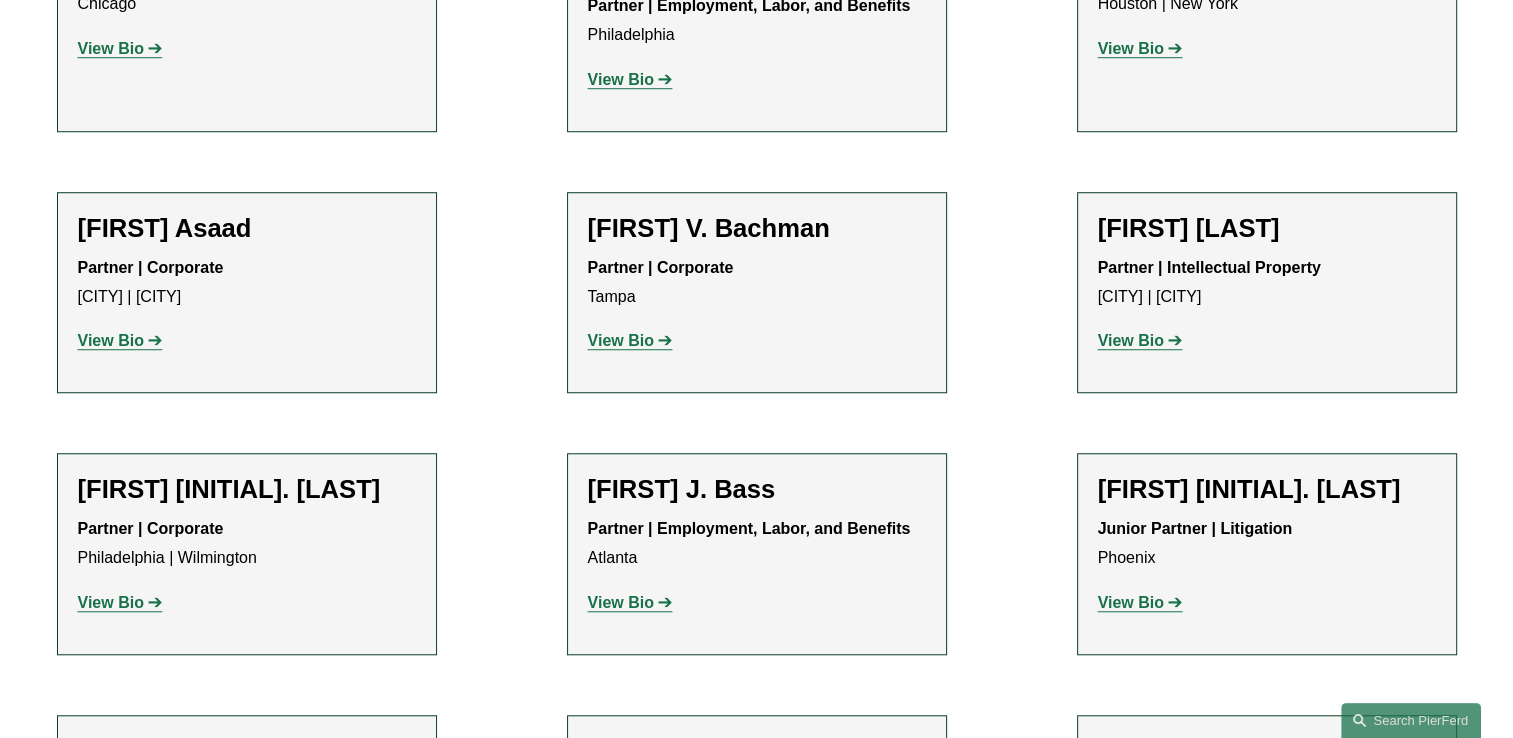 click on "View Bio" 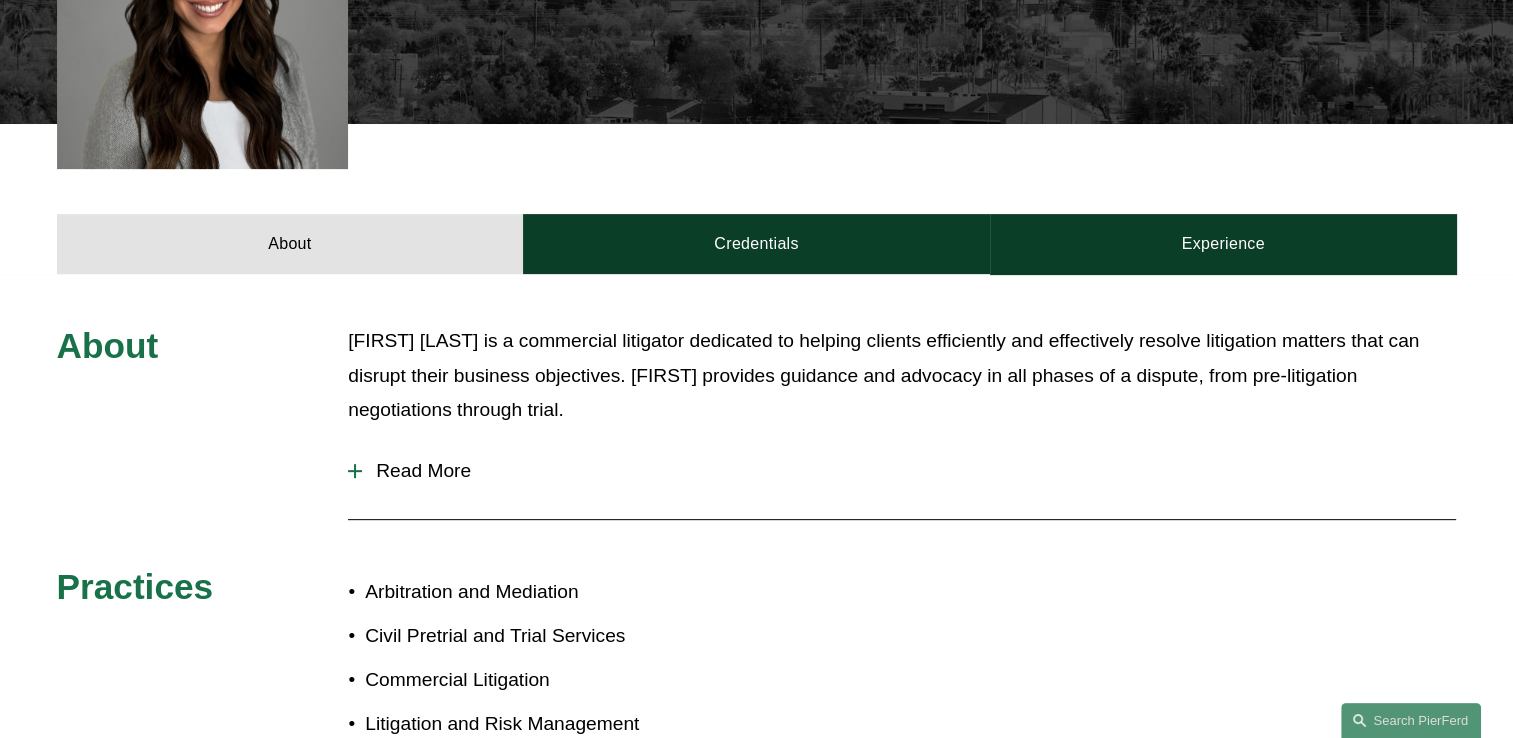scroll, scrollTop: 700, scrollLeft: 0, axis: vertical 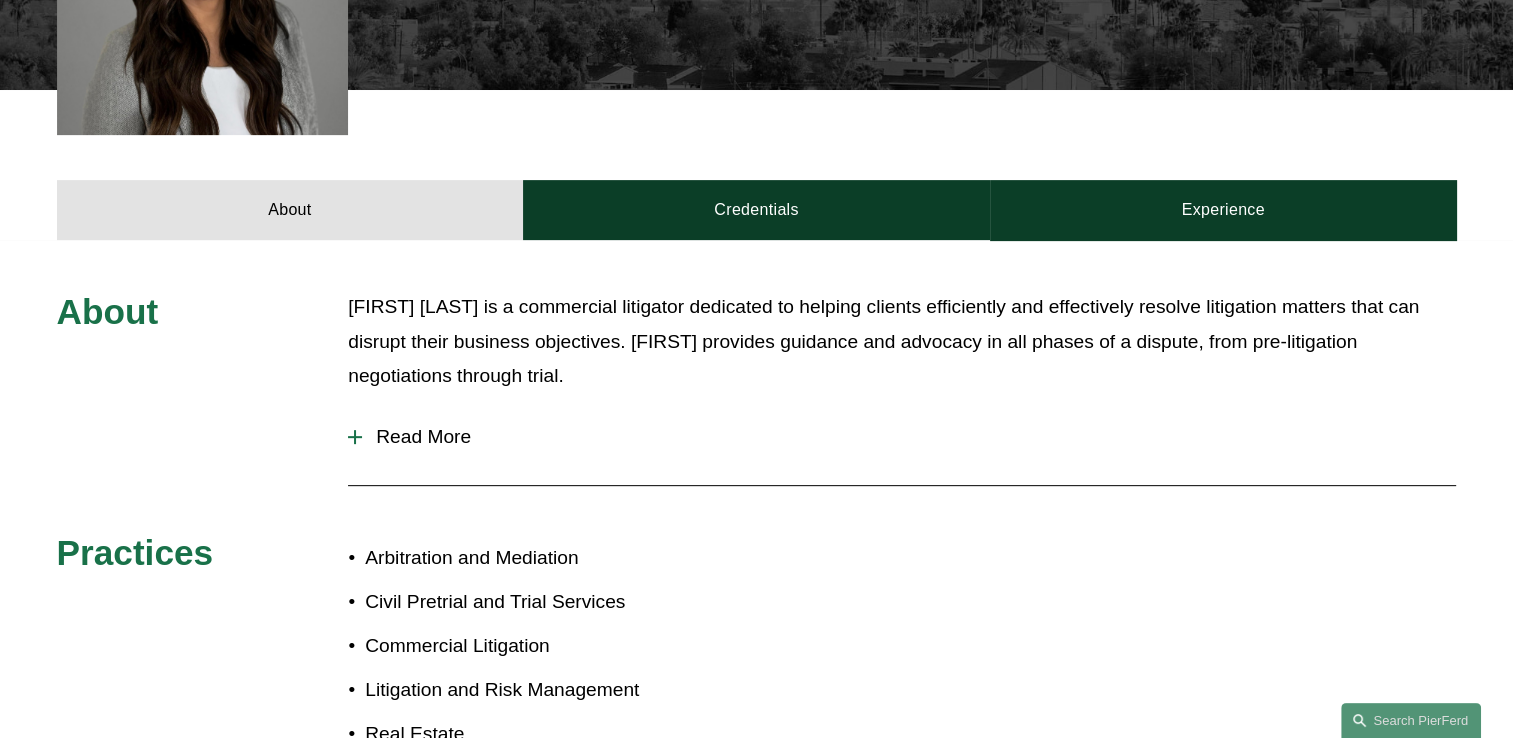 click at bounding box center [355, 437] 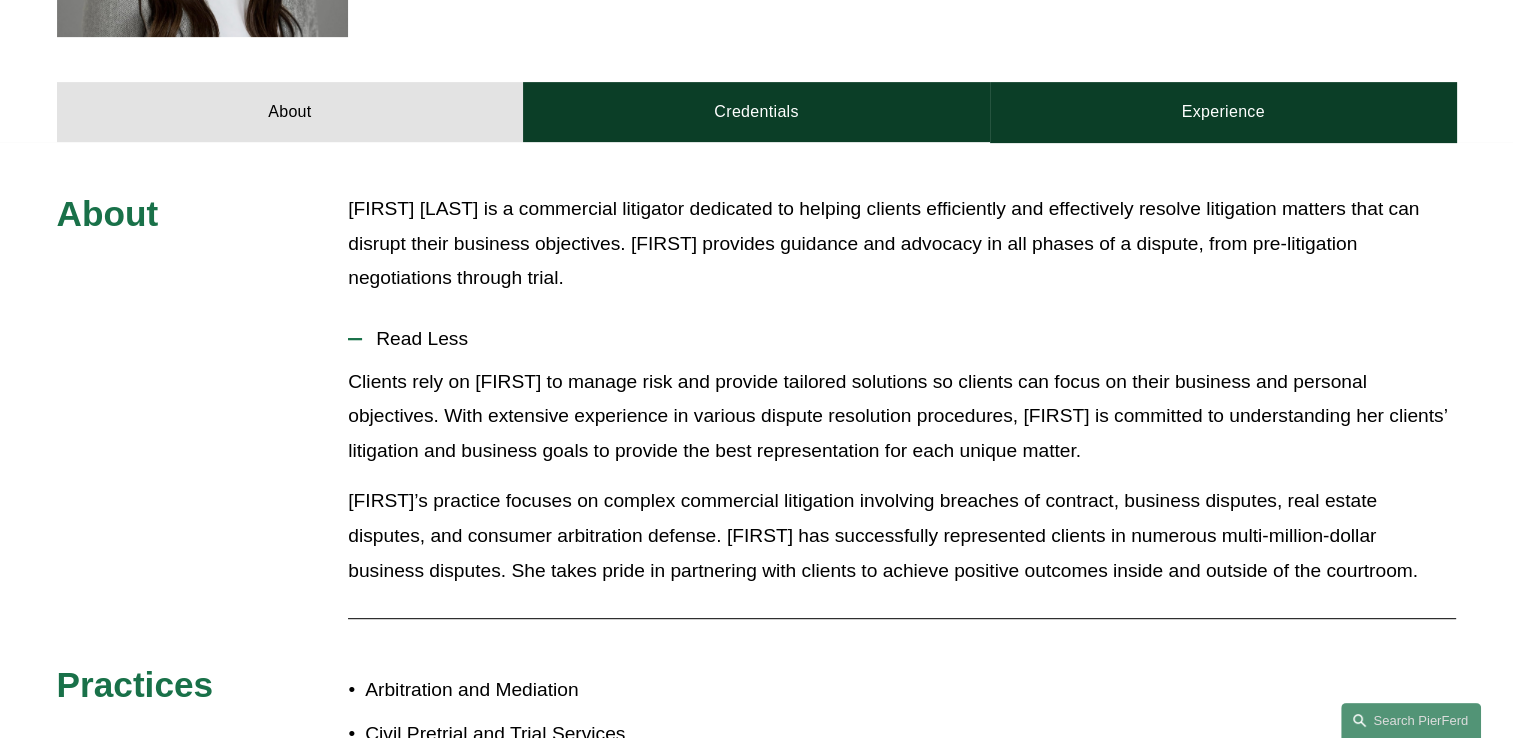 scroll, scrollTop: 400, scrollLeft: 0, axis: vertical 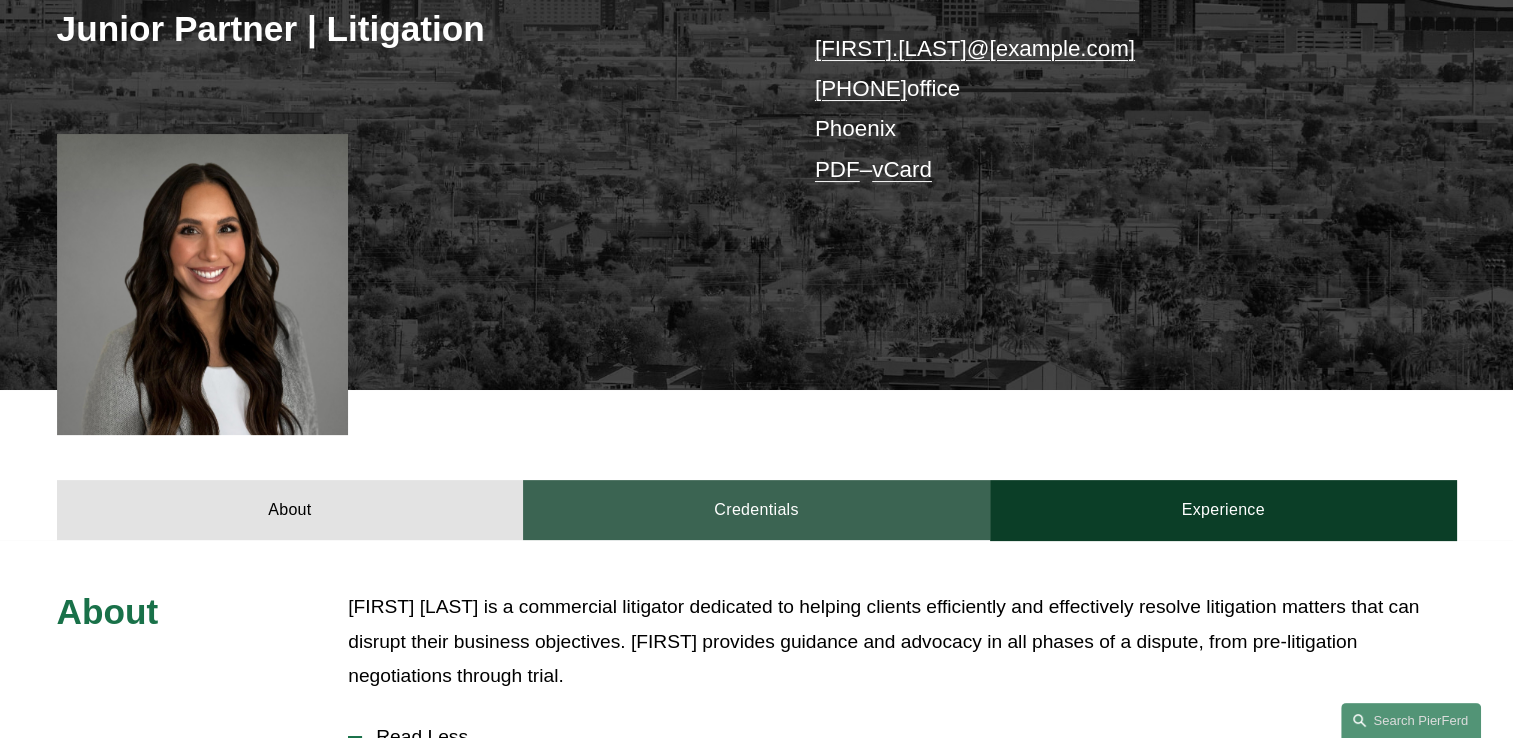 click on "Credentials" at bounding box center [756, 510] 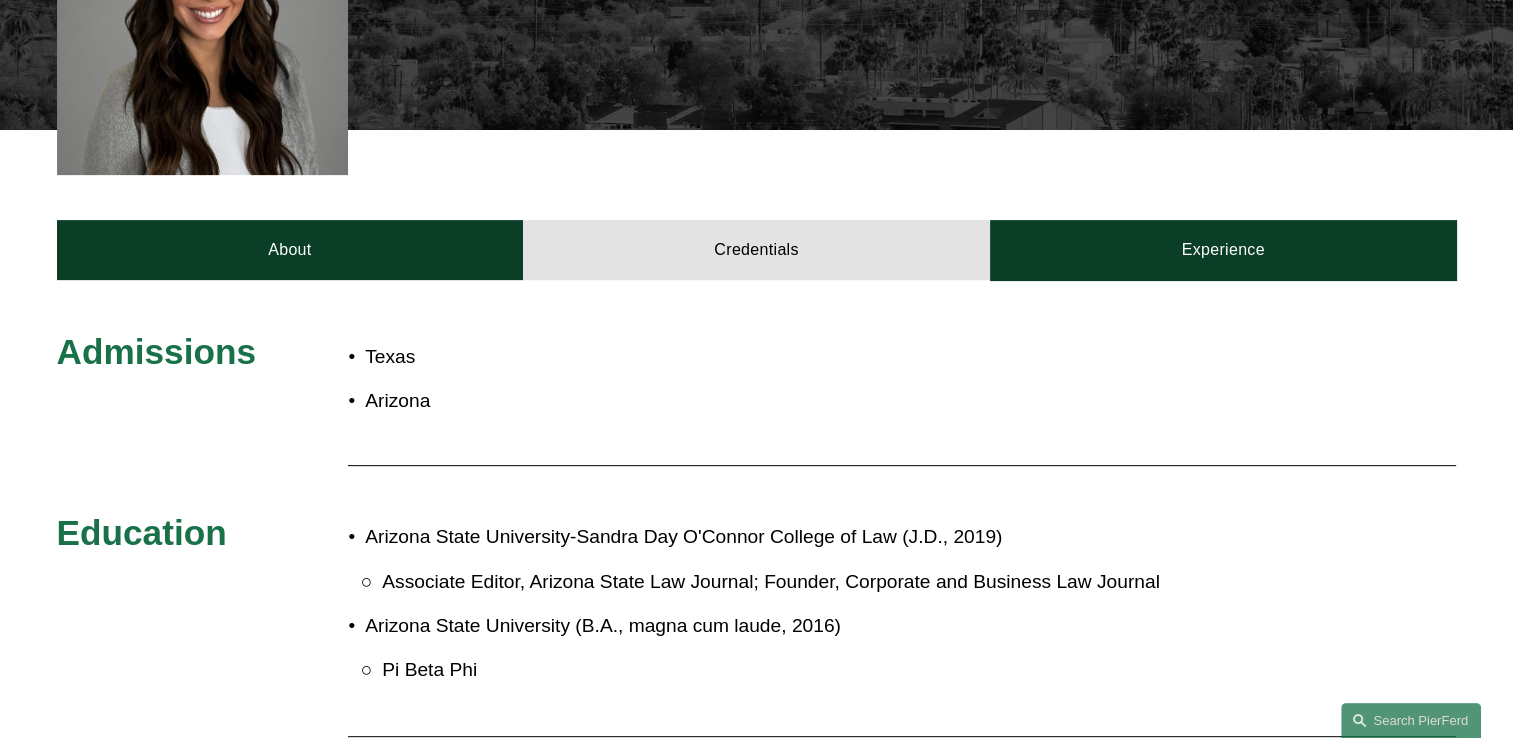 scroll, scrollTop: 500, scrollLeft: 0, axis: vertical 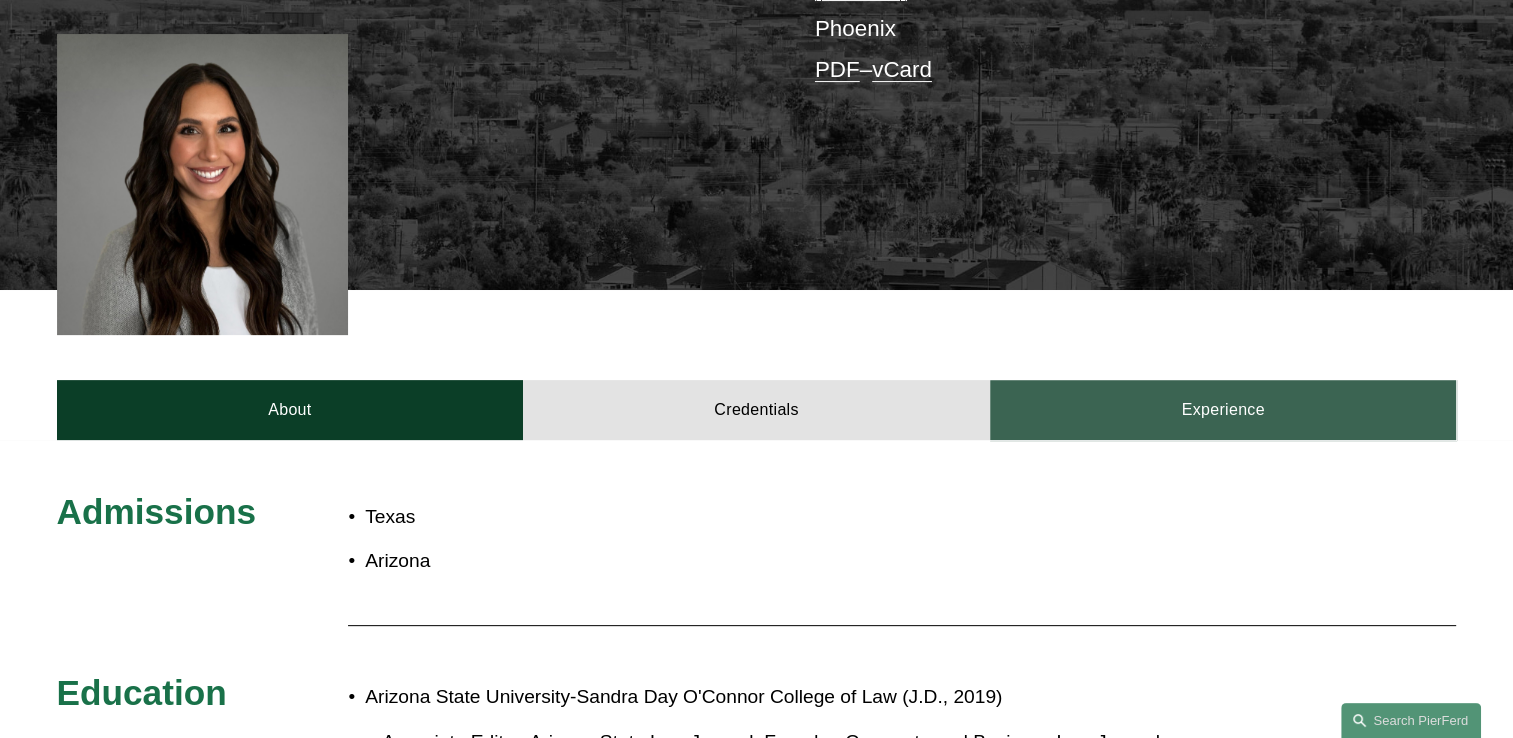 click on "Experience" at bounding box center [1223, 410] 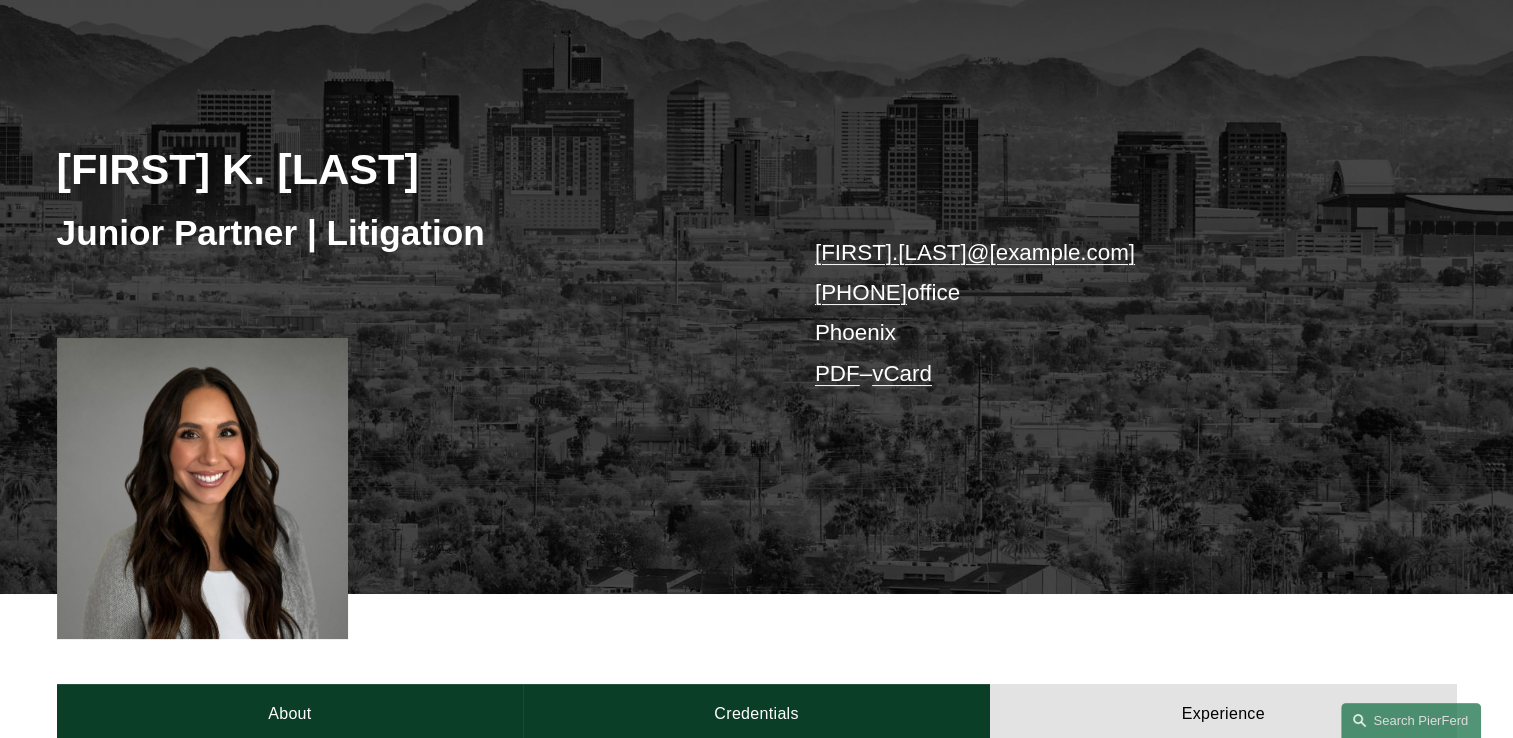 scroll, scrollTop: 0, scrollLeft: 0, axis: both 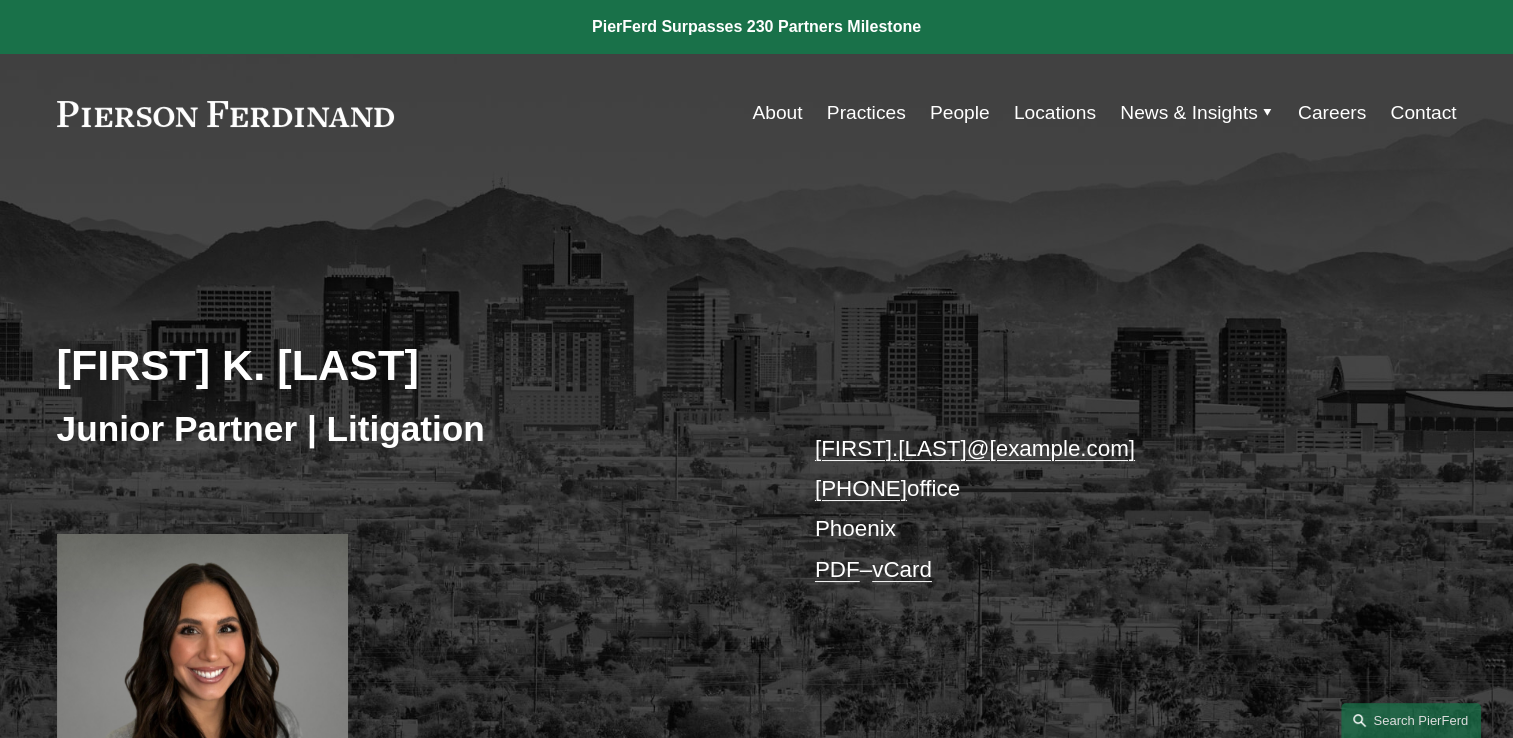 click on "People" at bounding box center (960, 113) 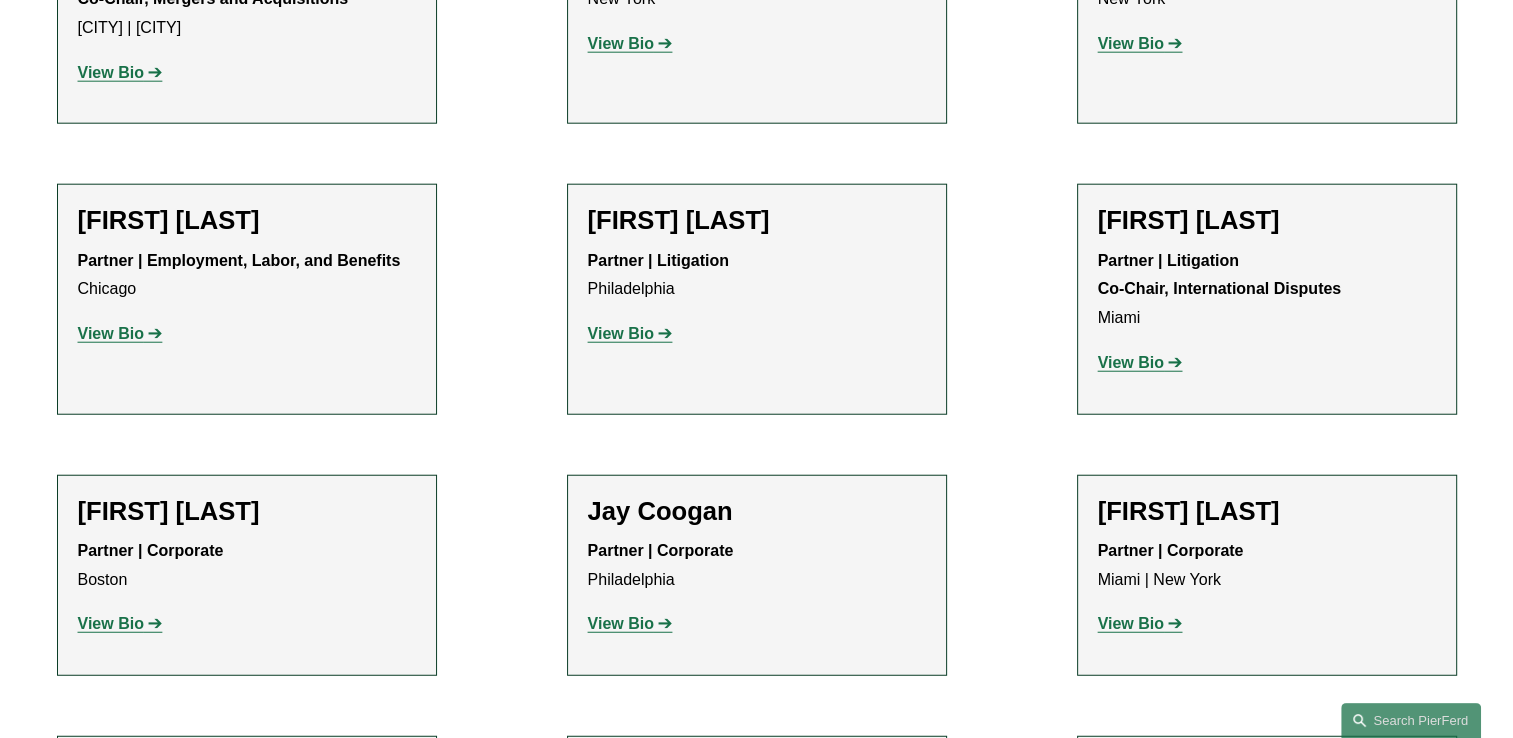 scroll, scrollTop: 5400, scrollLeft: 0, axis: vertical 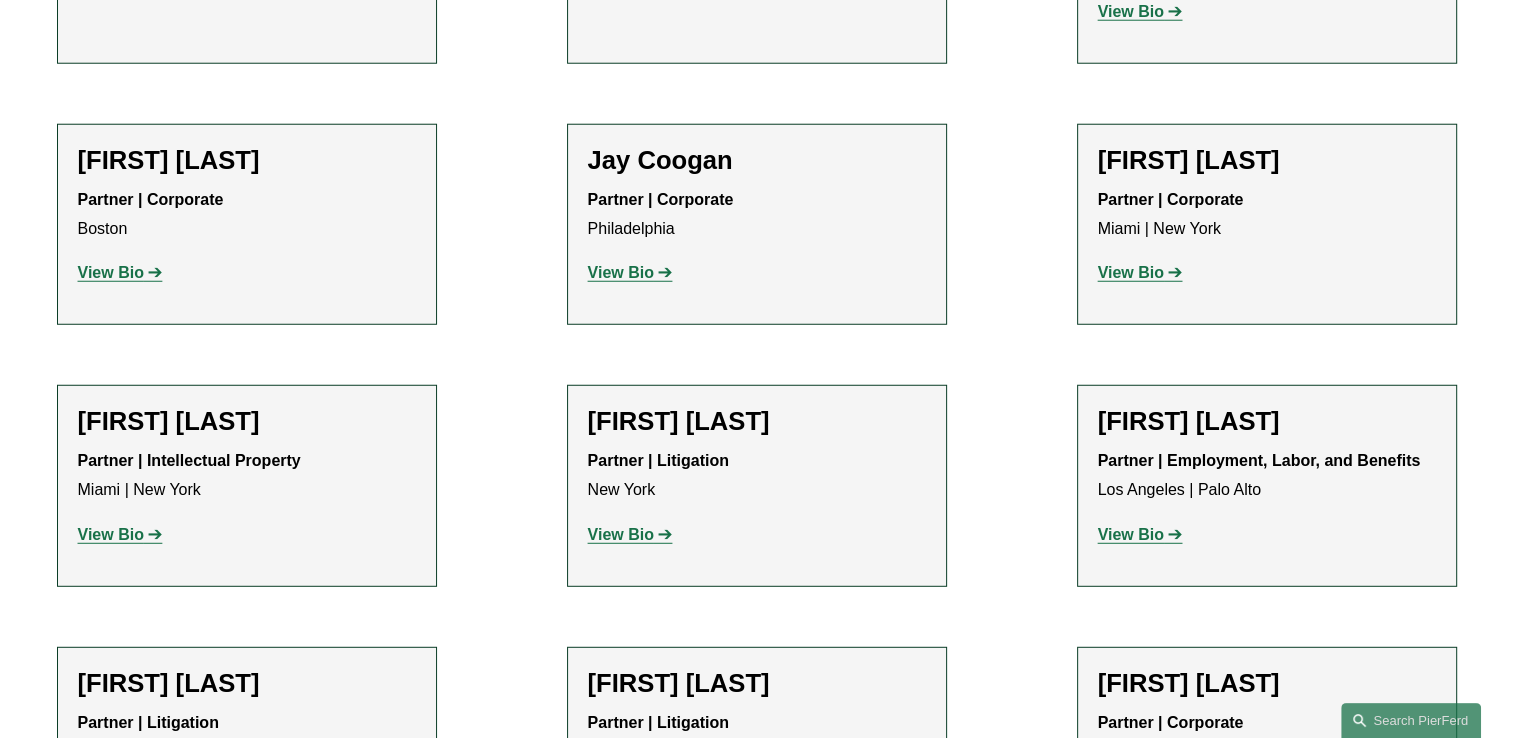 click on "View Bio" 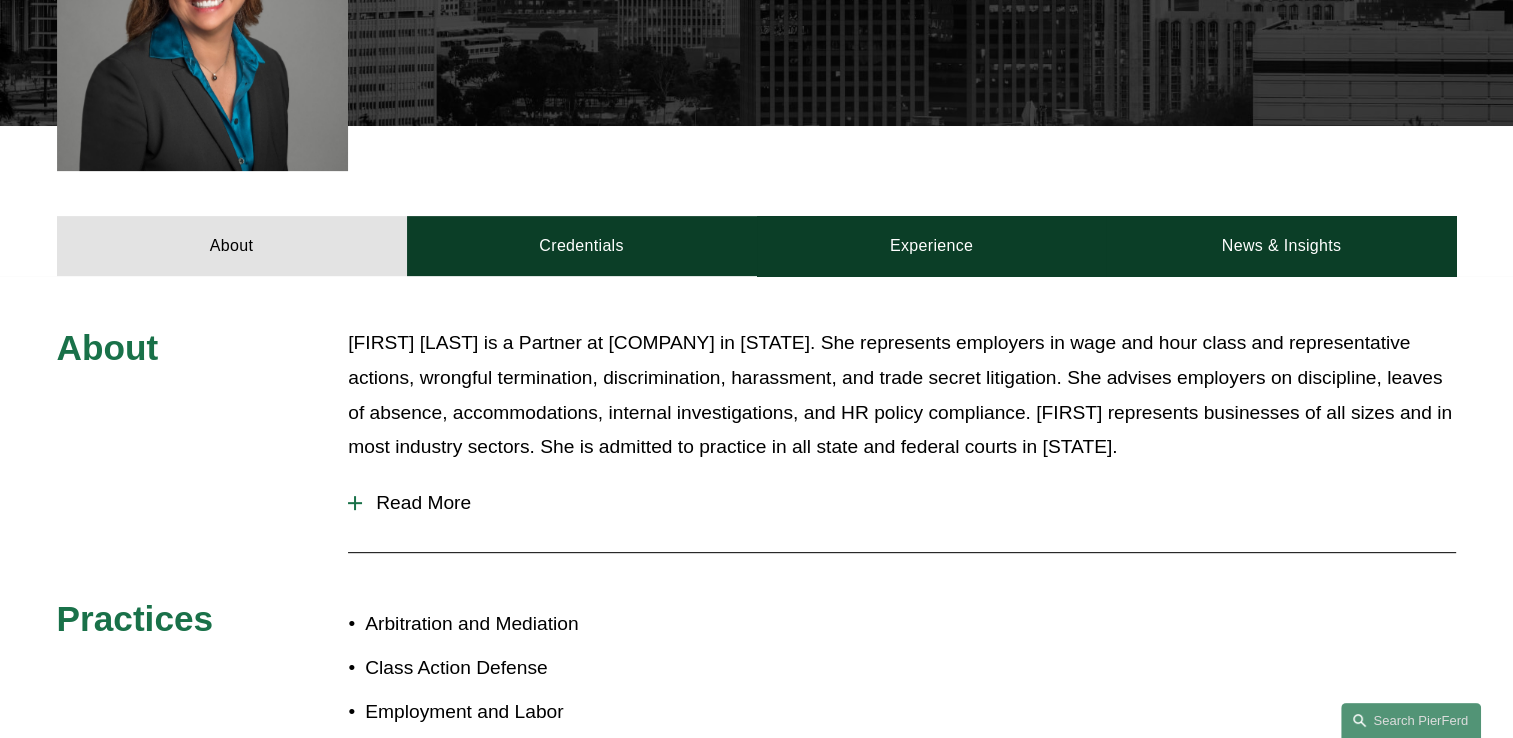 scroll, scrollTop: 800, scrollLeft: 0, axis: vertical 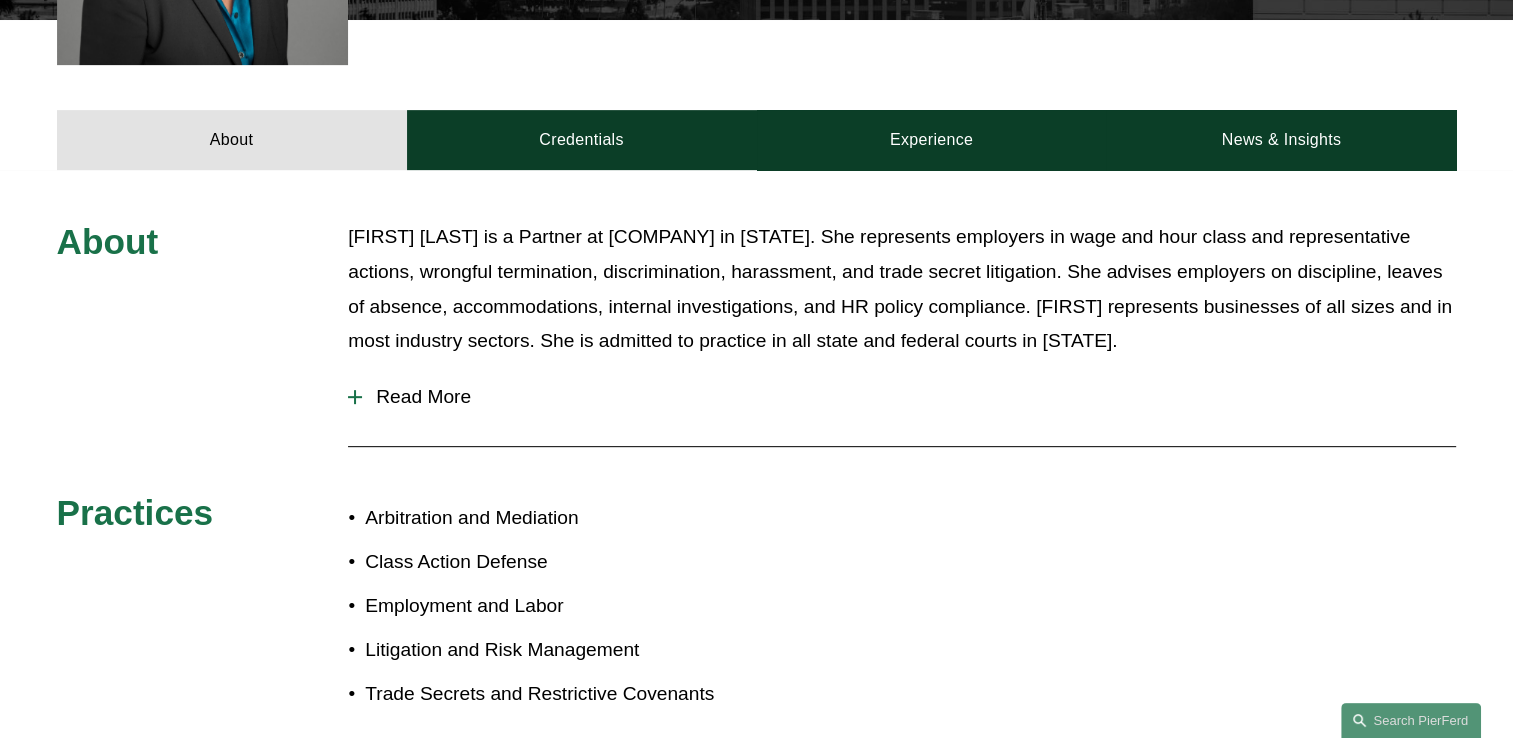 click at bounding box center [355, 397] 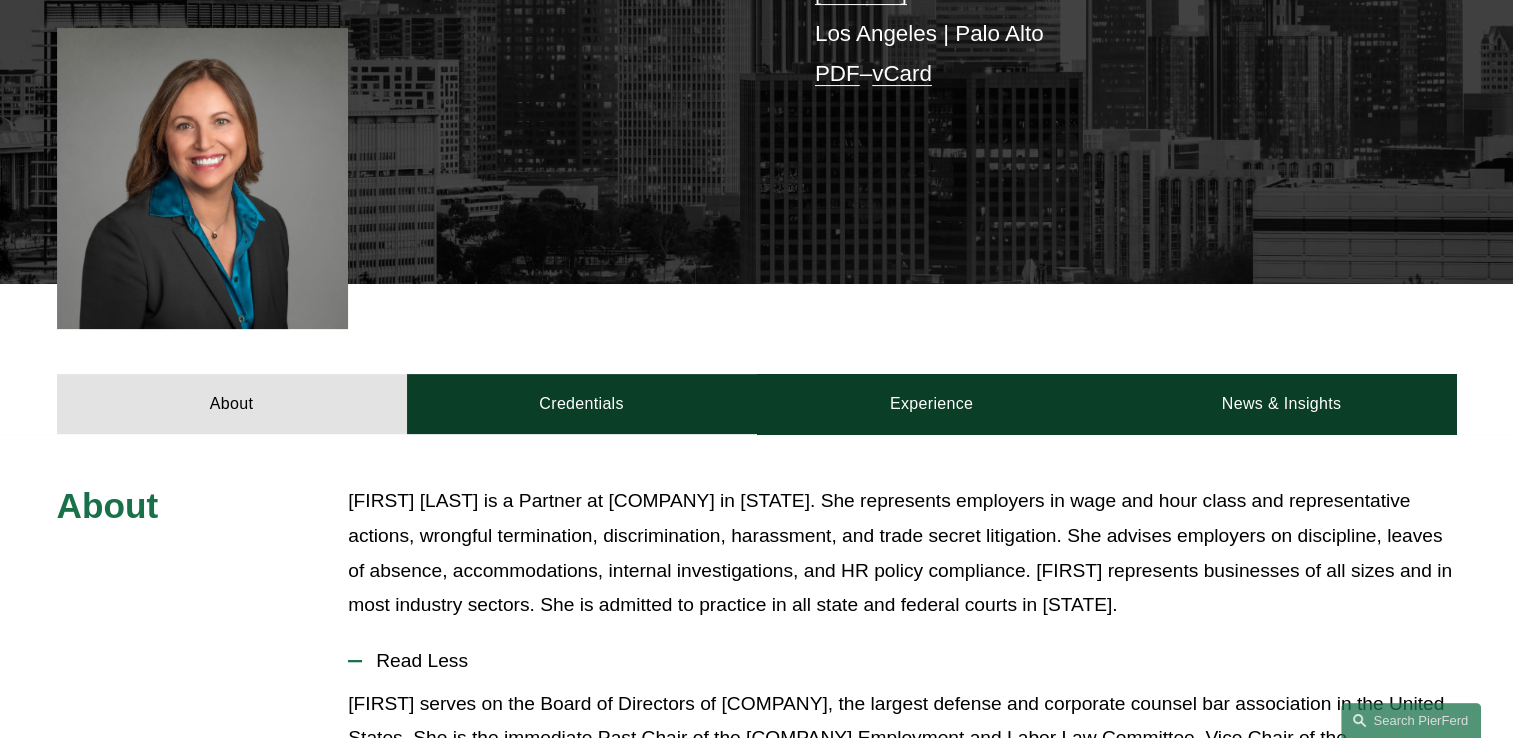 scroll, scrollTop: 400, scrollLeft: 0, axis: vertical 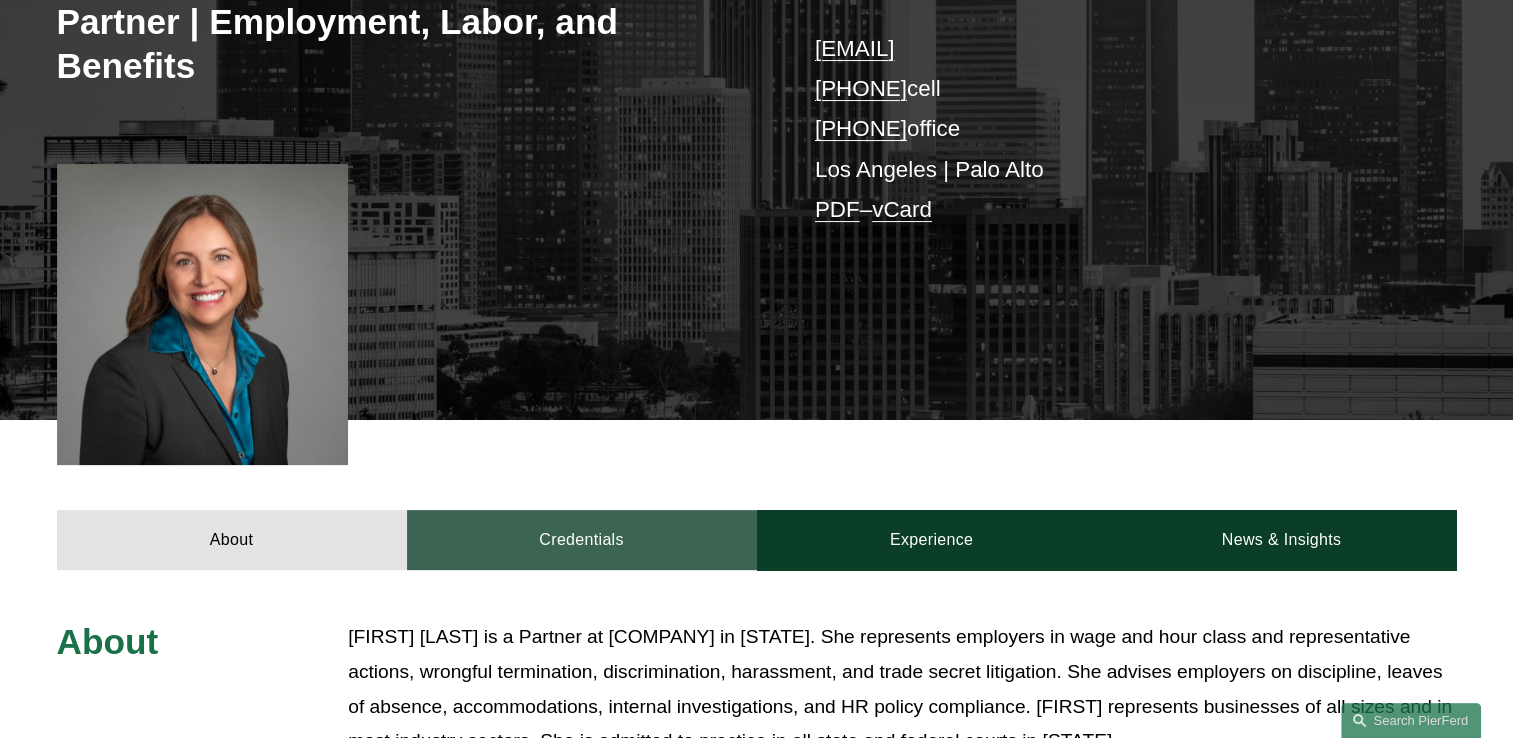 click on "Credentials" at bounding box center [582, 540] 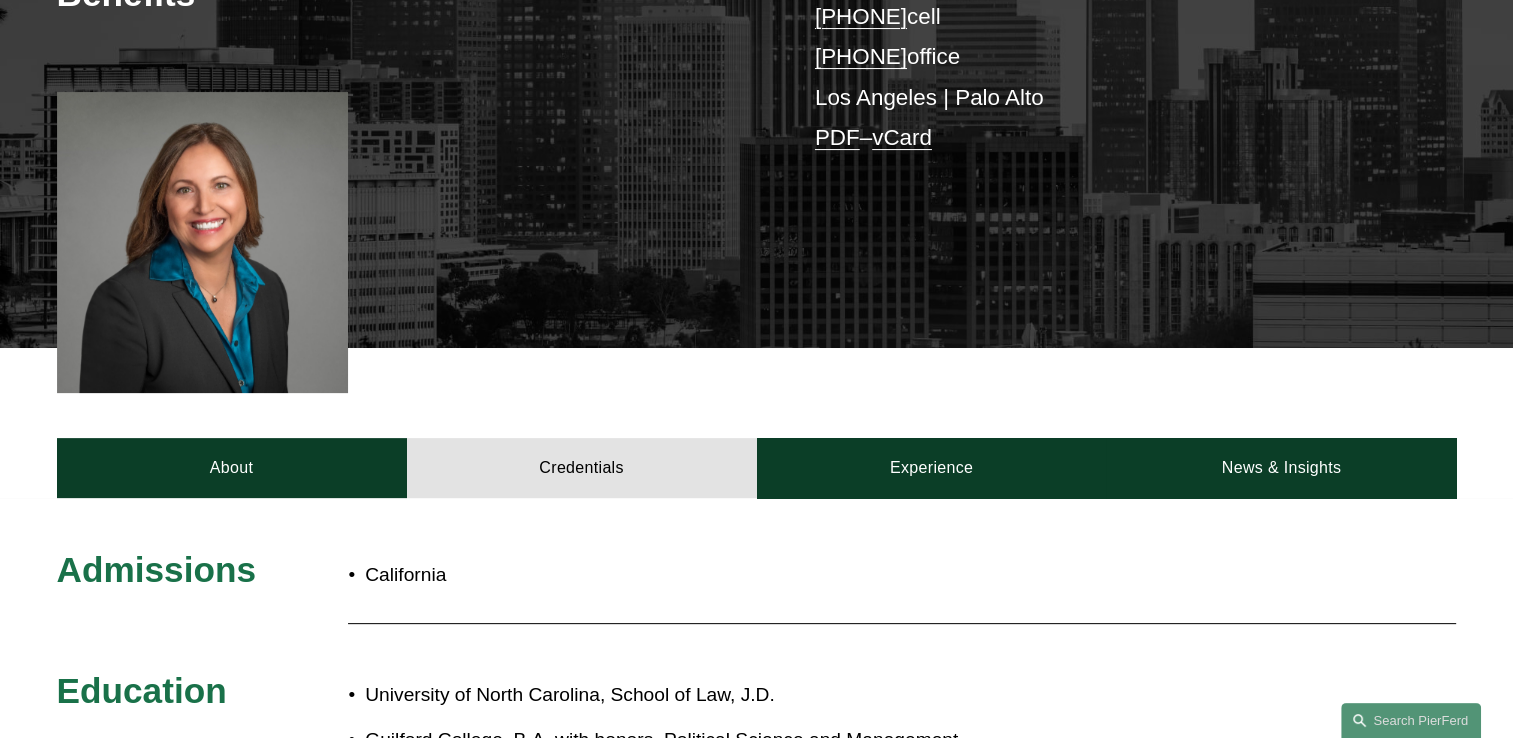 scroll, scrollTop: 700, scrollLeft: 0, axis: vertical 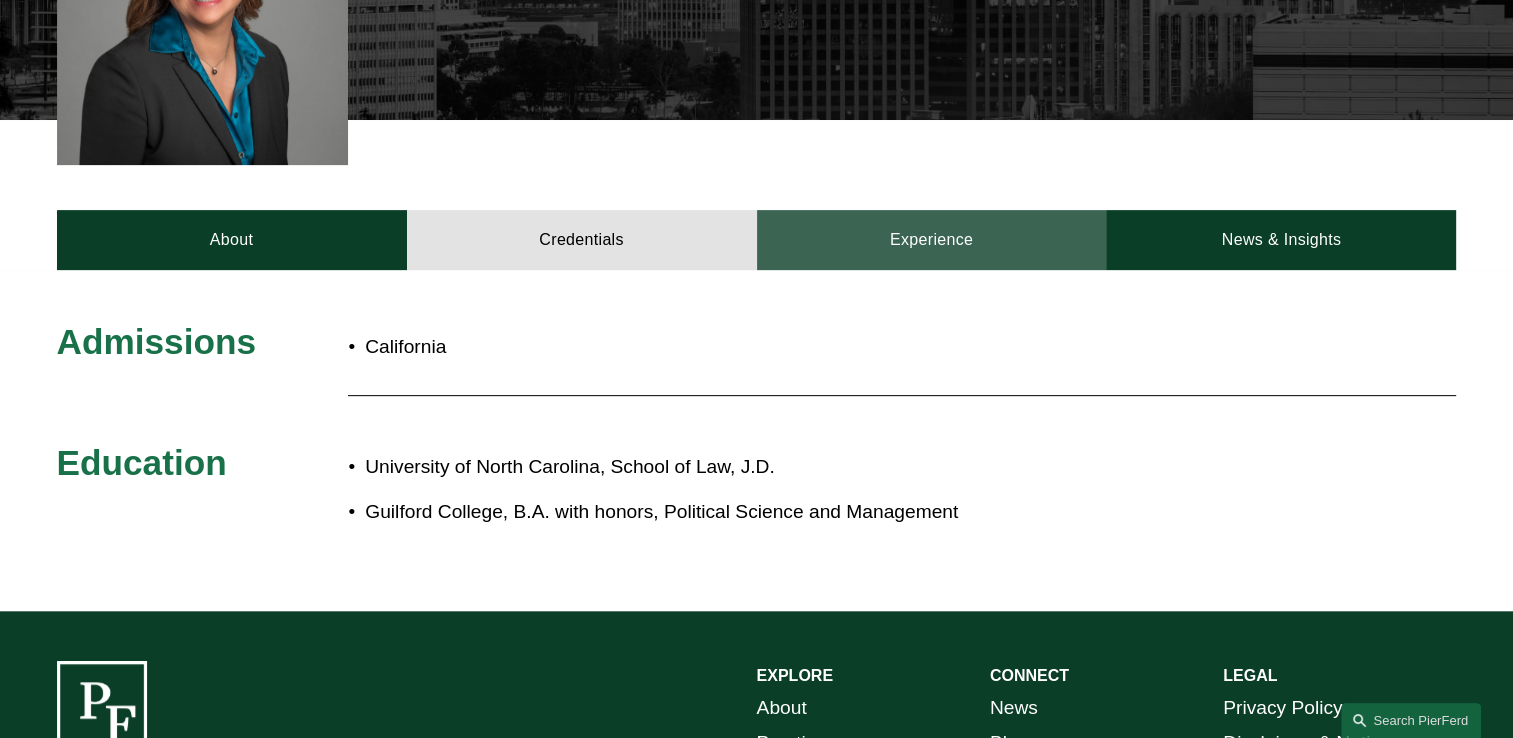 click on "Experience" at bounding box center [932, 240] 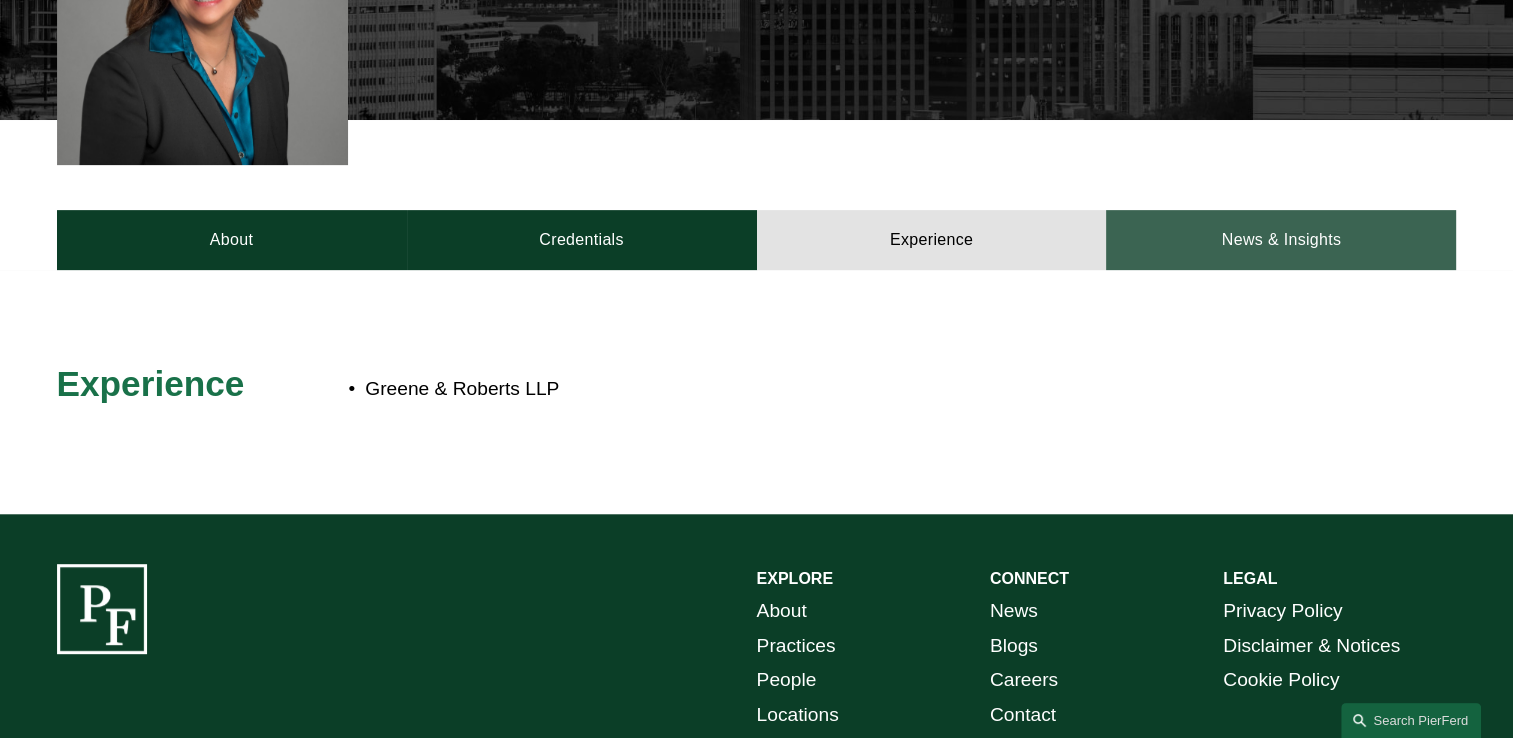 click on "News & Insights" at bounding box center [1281, 240] 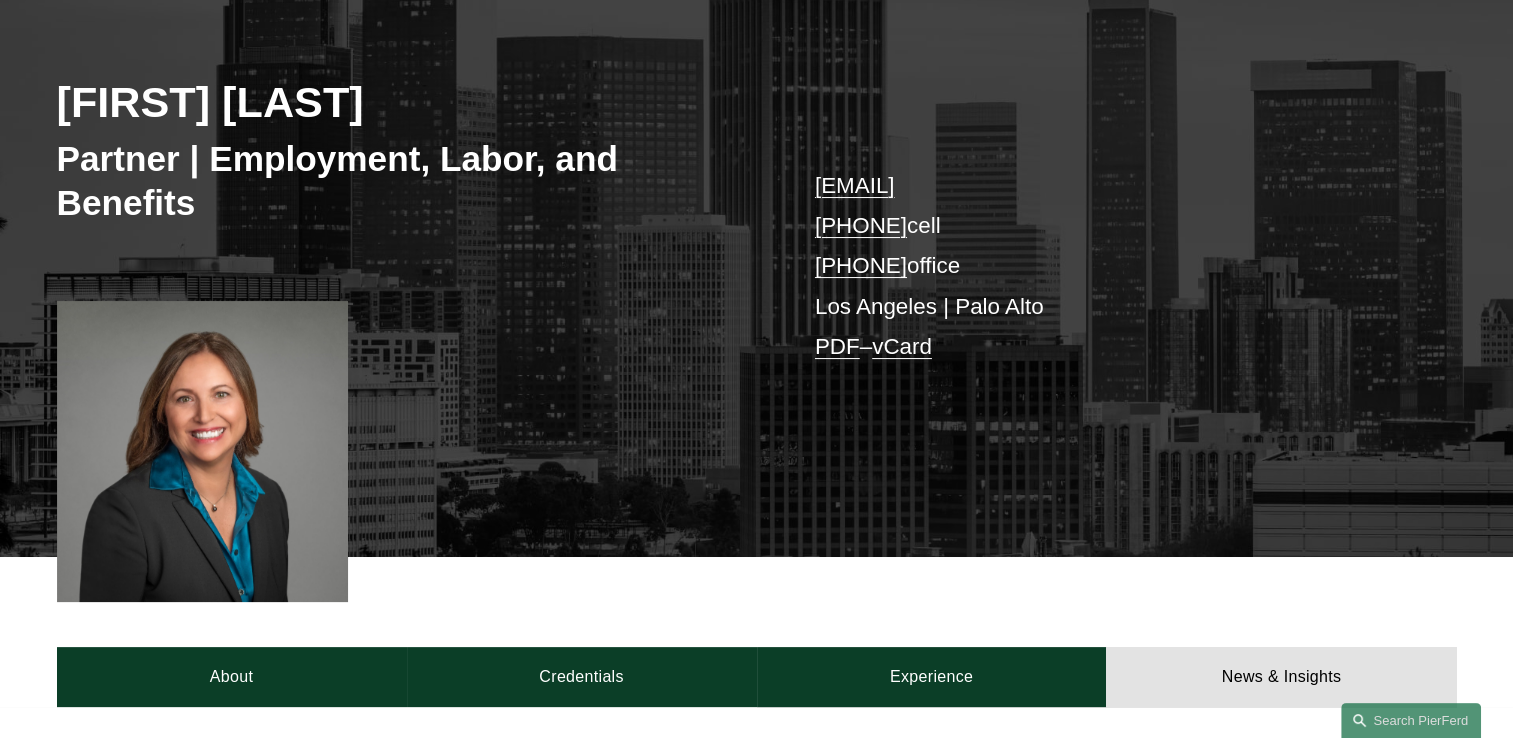 scroll, scrollTop: 0, scrollLeft: 0, axis: both 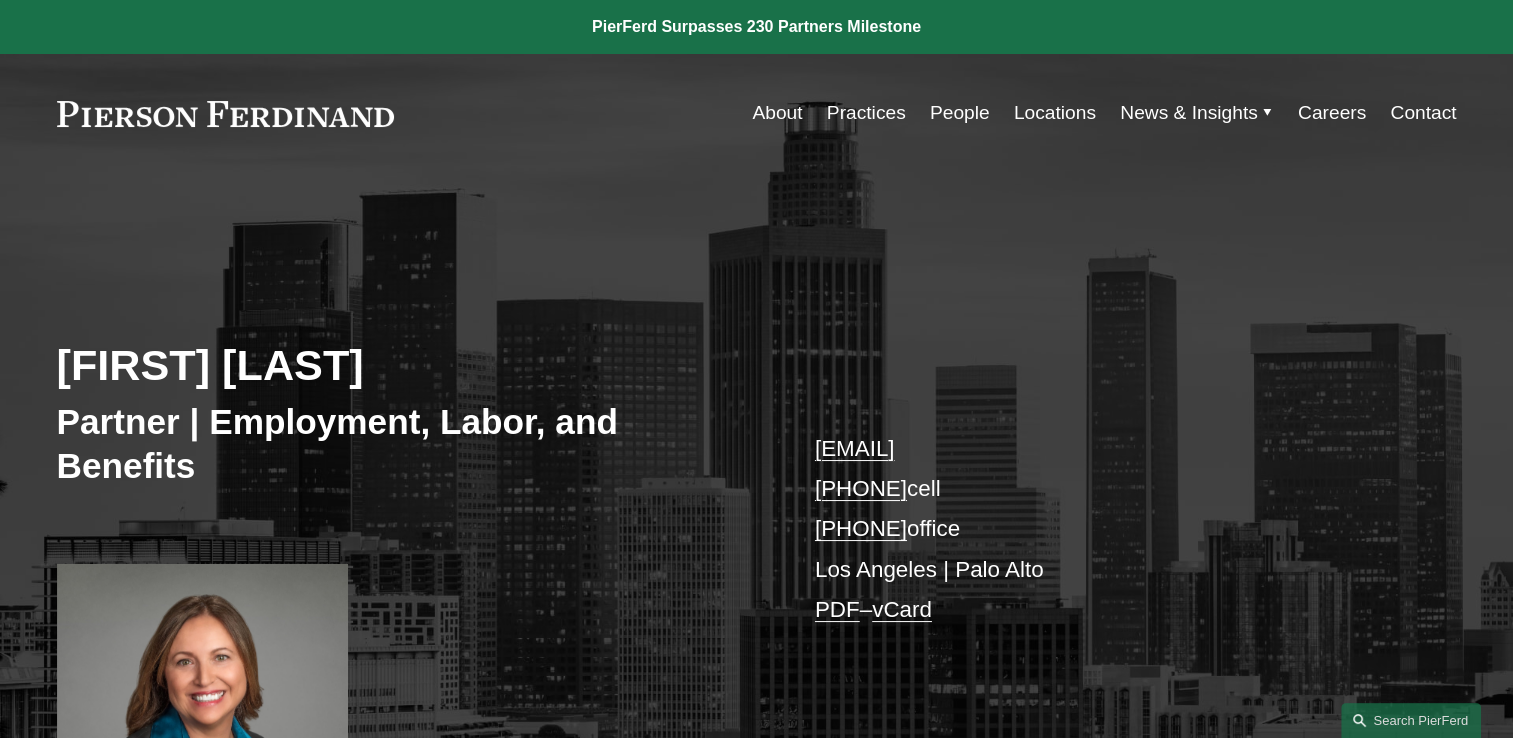 click on "People" at bounding box center (960, 113) 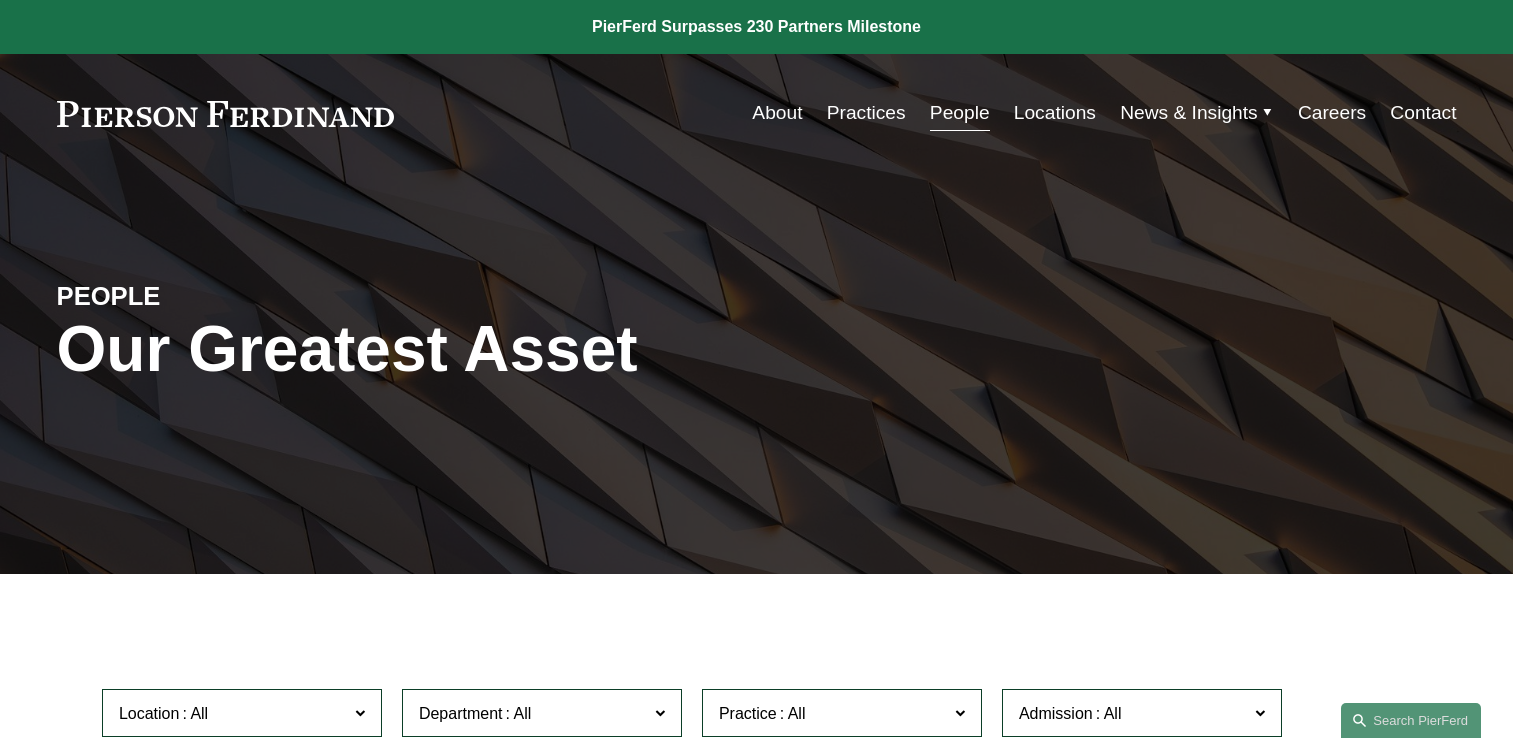 scroll, scrollTop: 0, scrollLeft: 0, axis: both 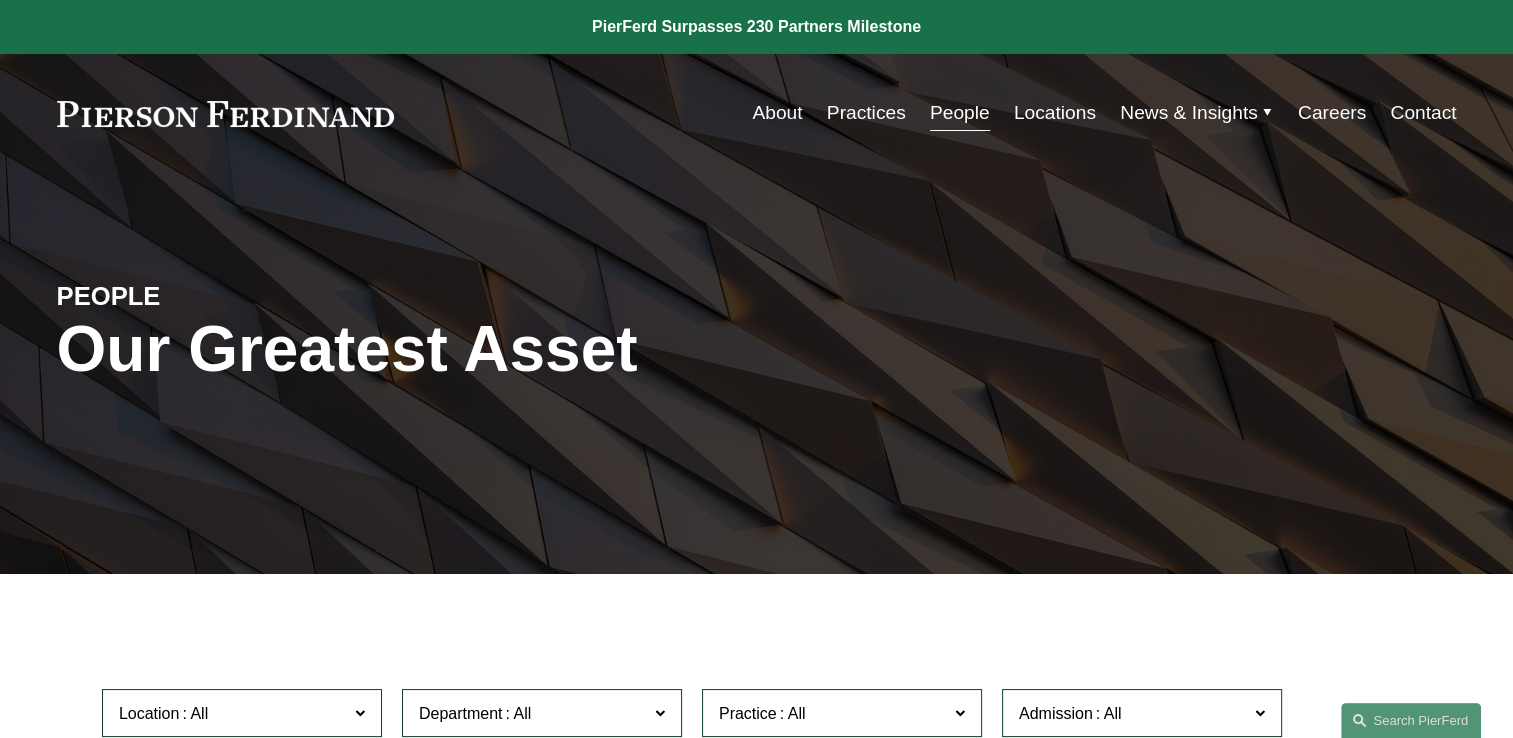click on "Practices" at bounding box center (866, 113) 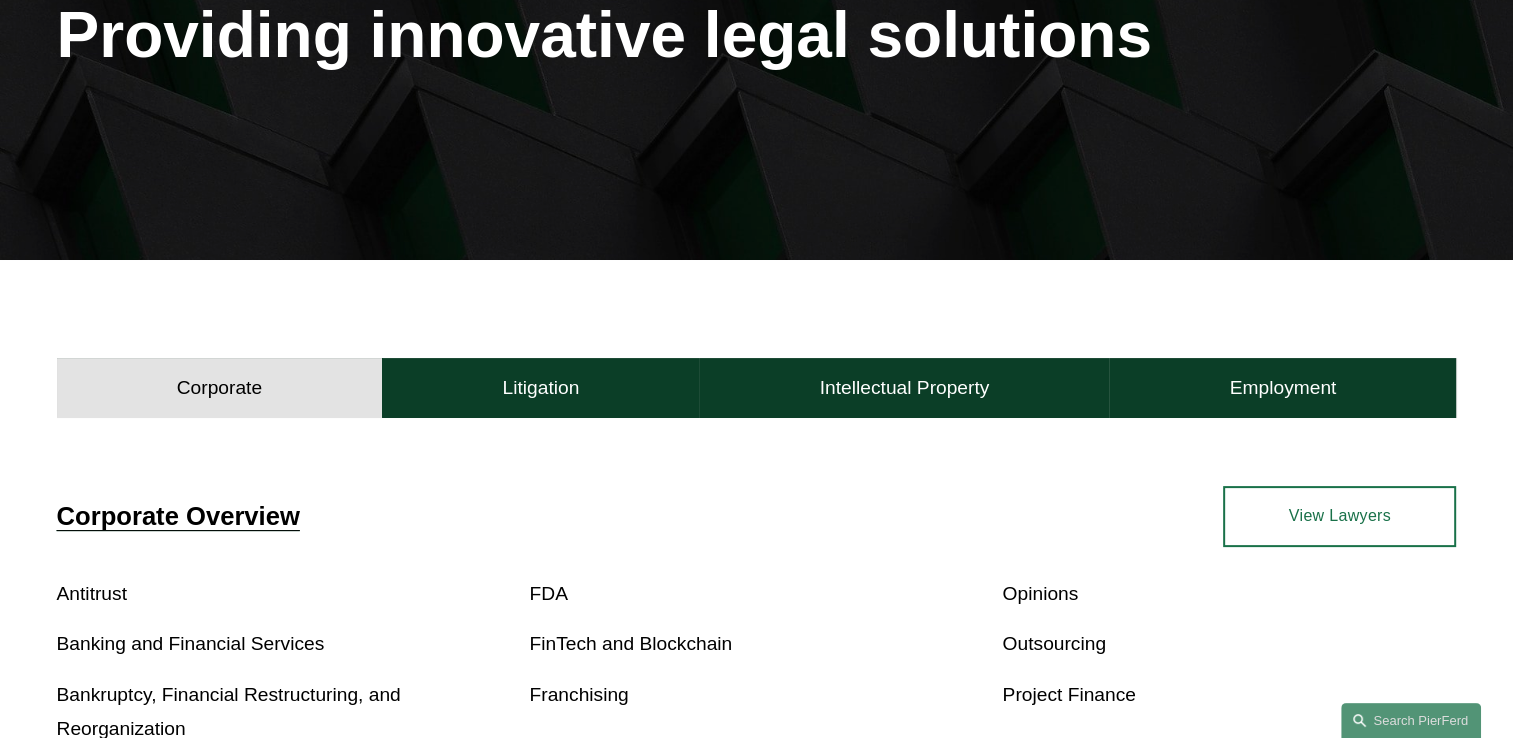 scroll, scrollTop: 500, scrollLeft: 0, axis: vertical 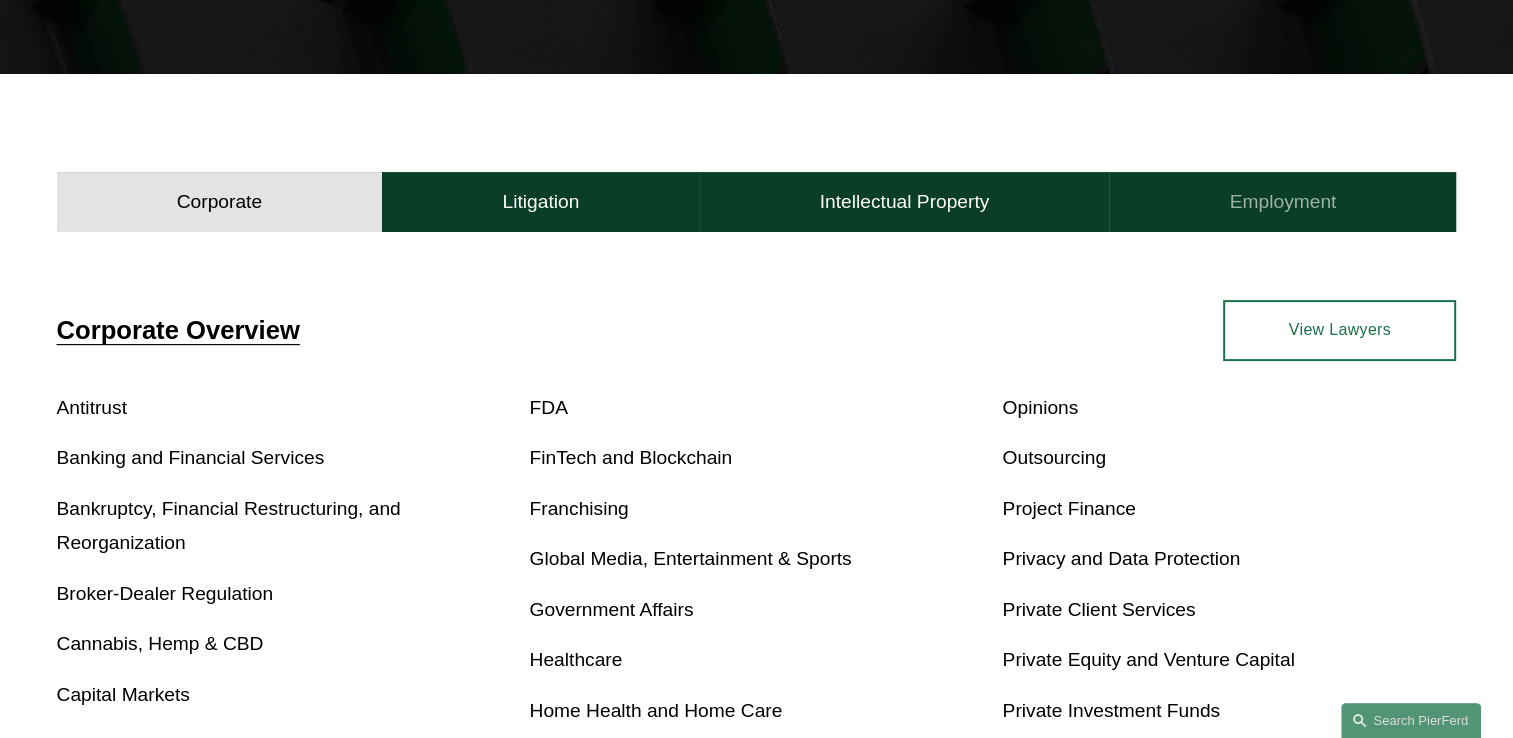 click on "Employment" at bounding box center (1283, 202) 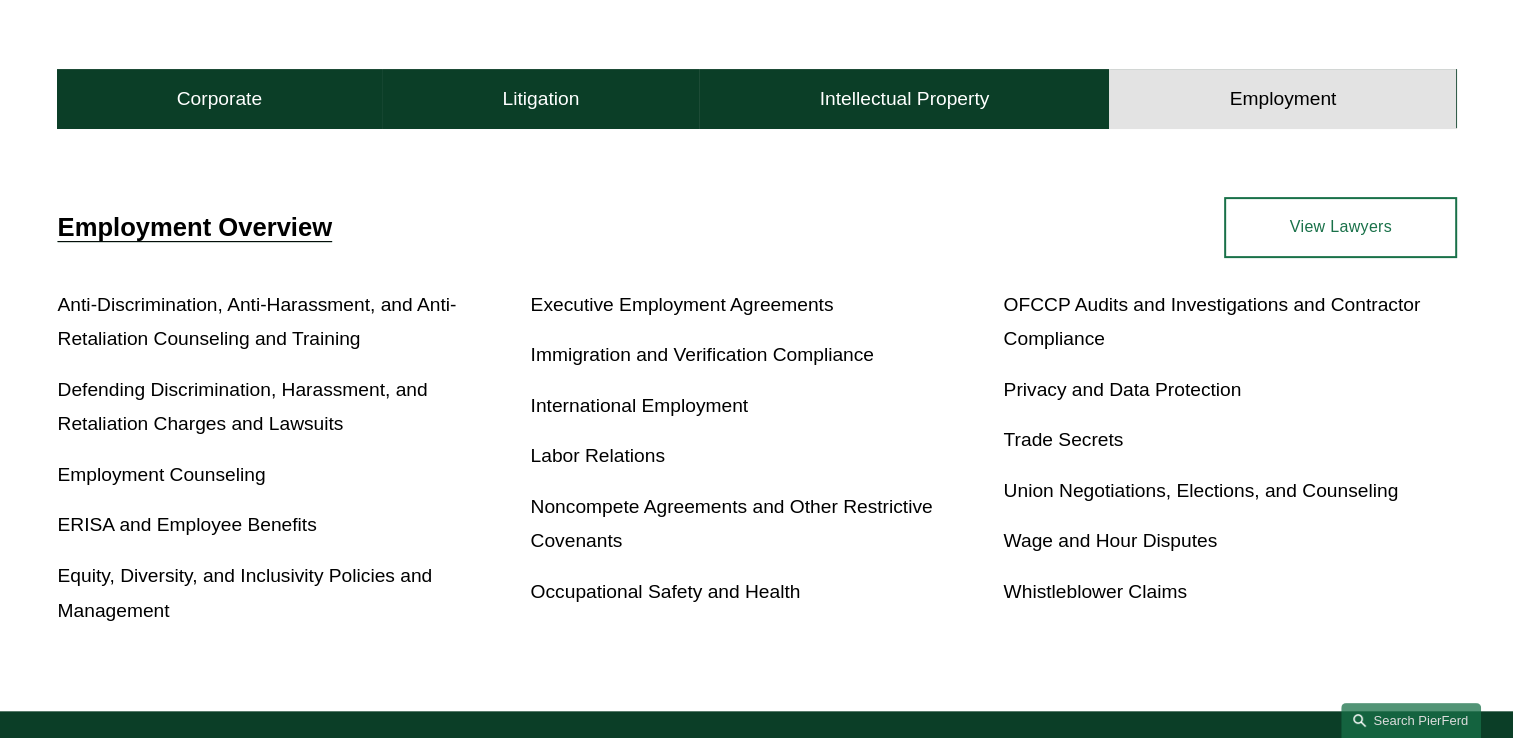 scroll, scrollTop: 600, scrollLeft: 0, axis: vertical 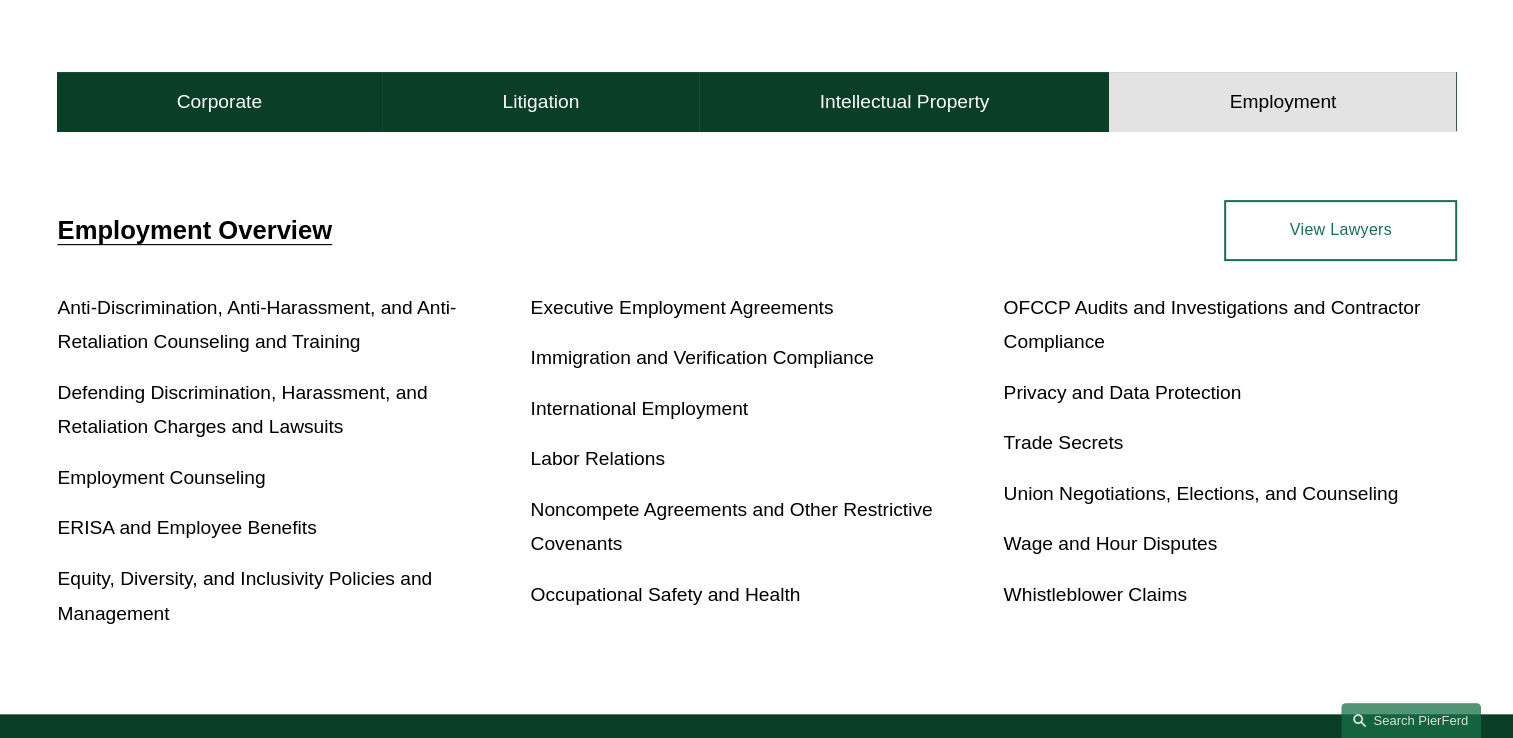 click on "View Lawyers" at bounding box center [1340, 230] 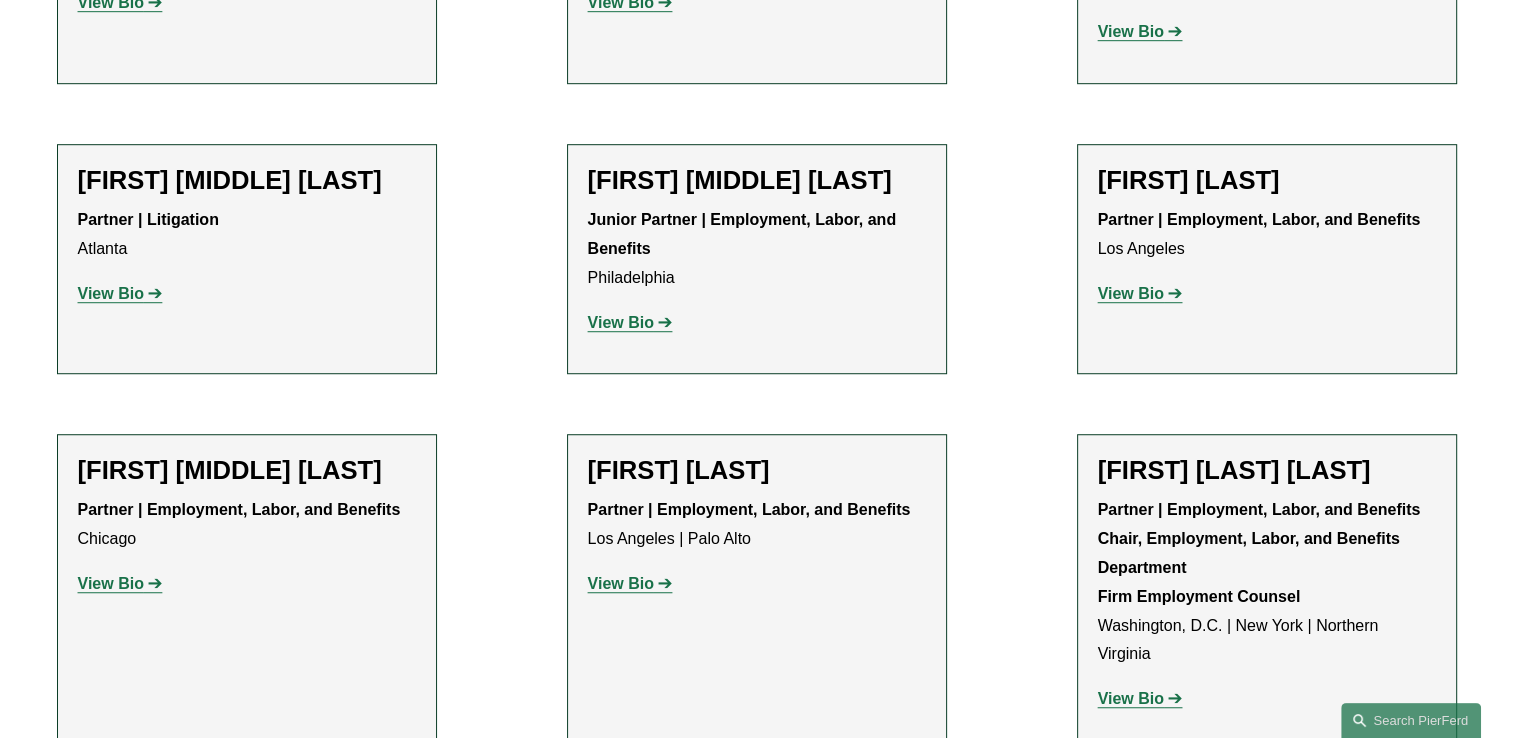 scroll, scrollTop: 1300, scrollLeft: 0, axis: vertical 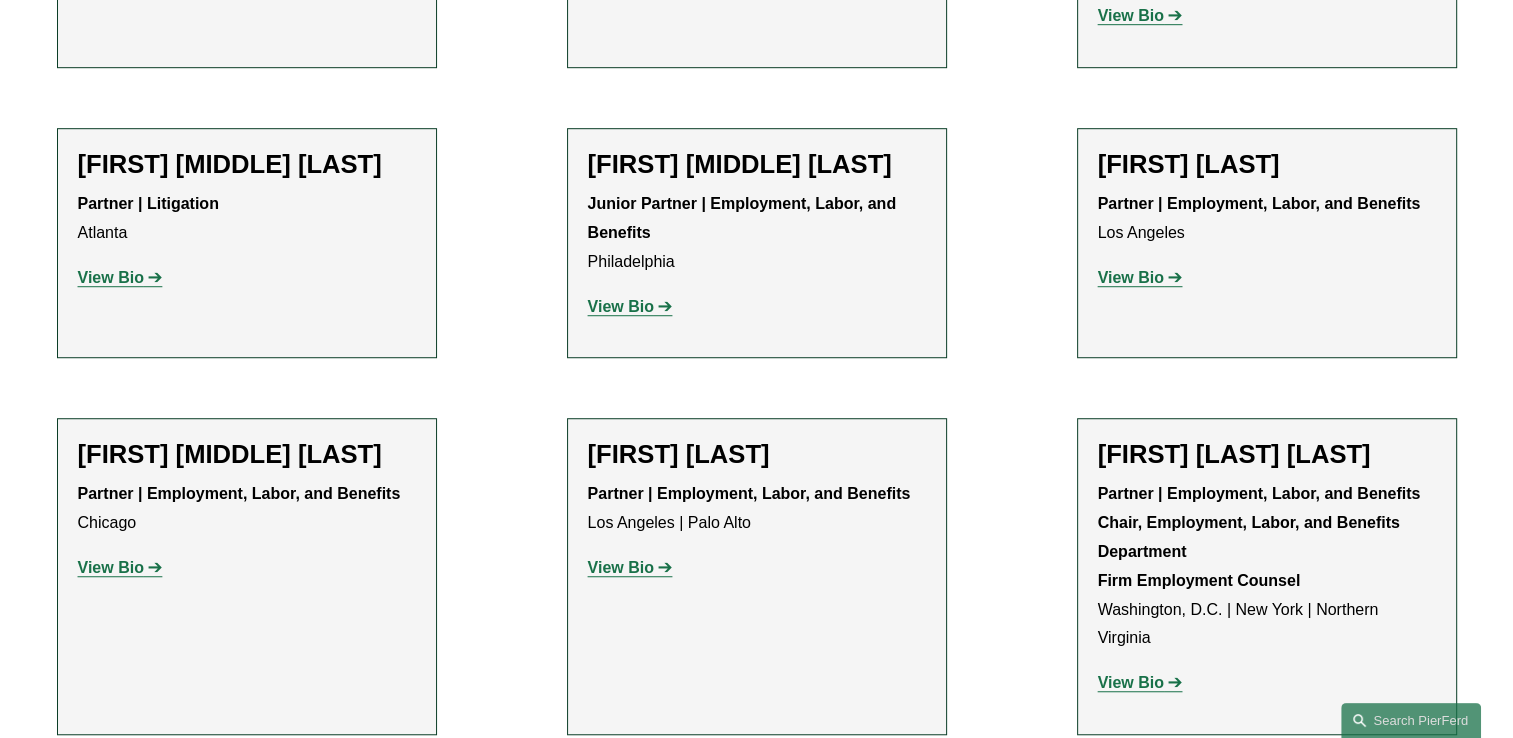 click on "View Bio" 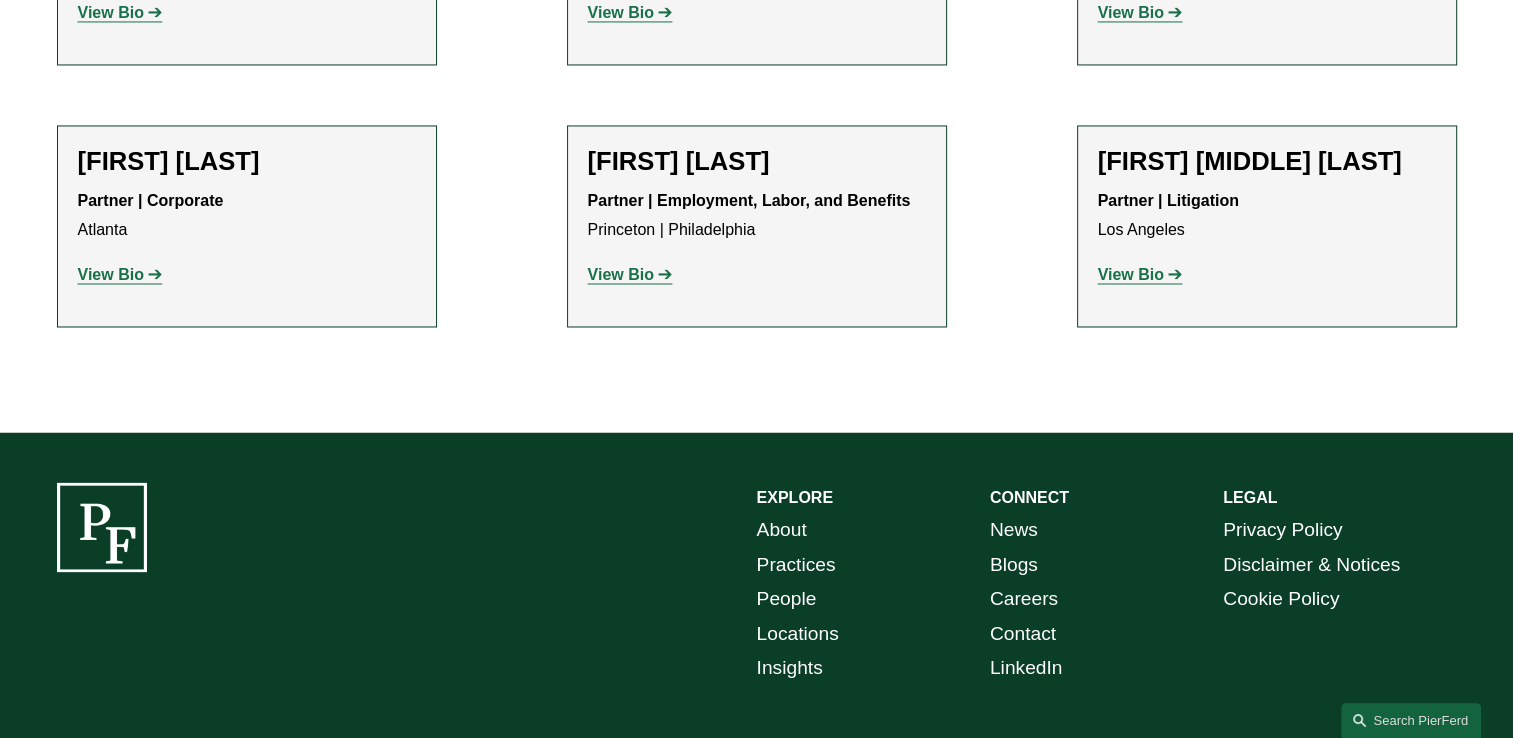 scroll, scrollTop: 3289, scrollLeft: 0, axis: vertical 